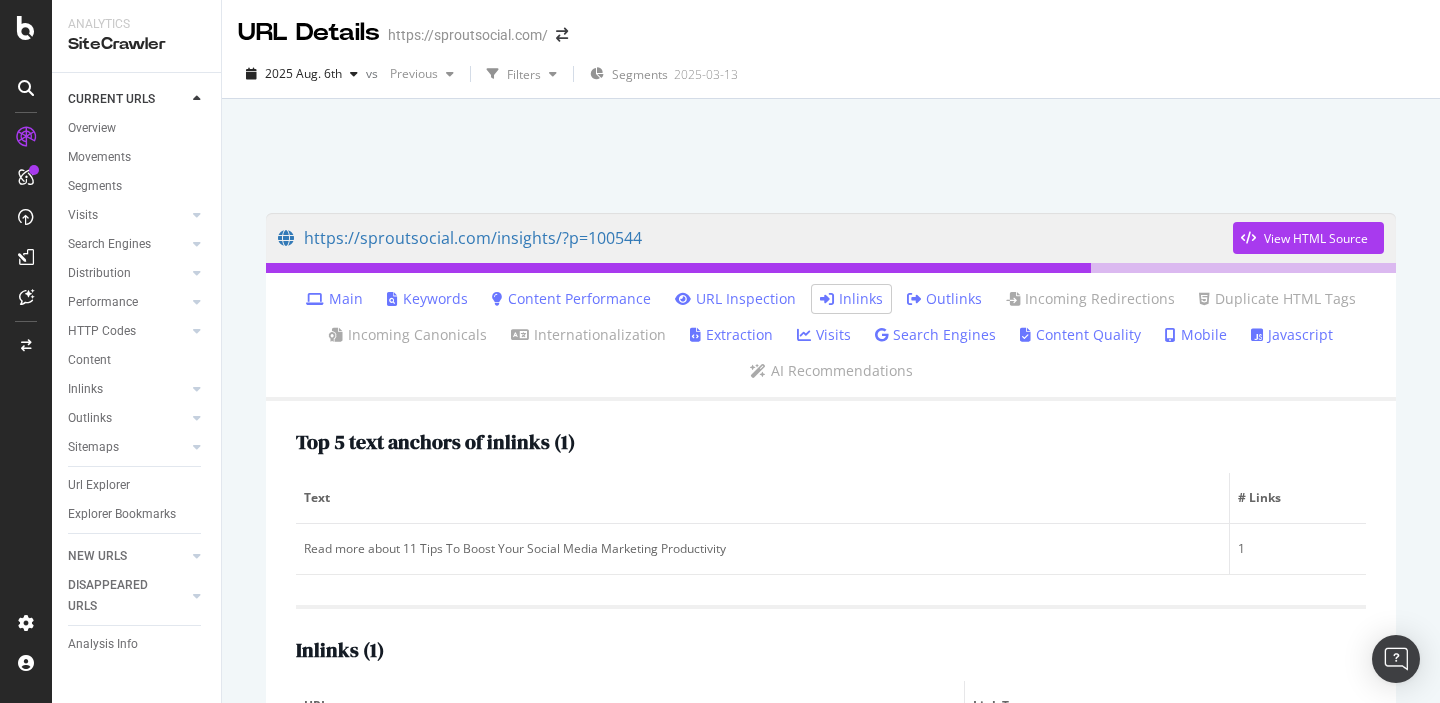 scroll, scrollTop: 0, scrollLeft: 0, axis: both 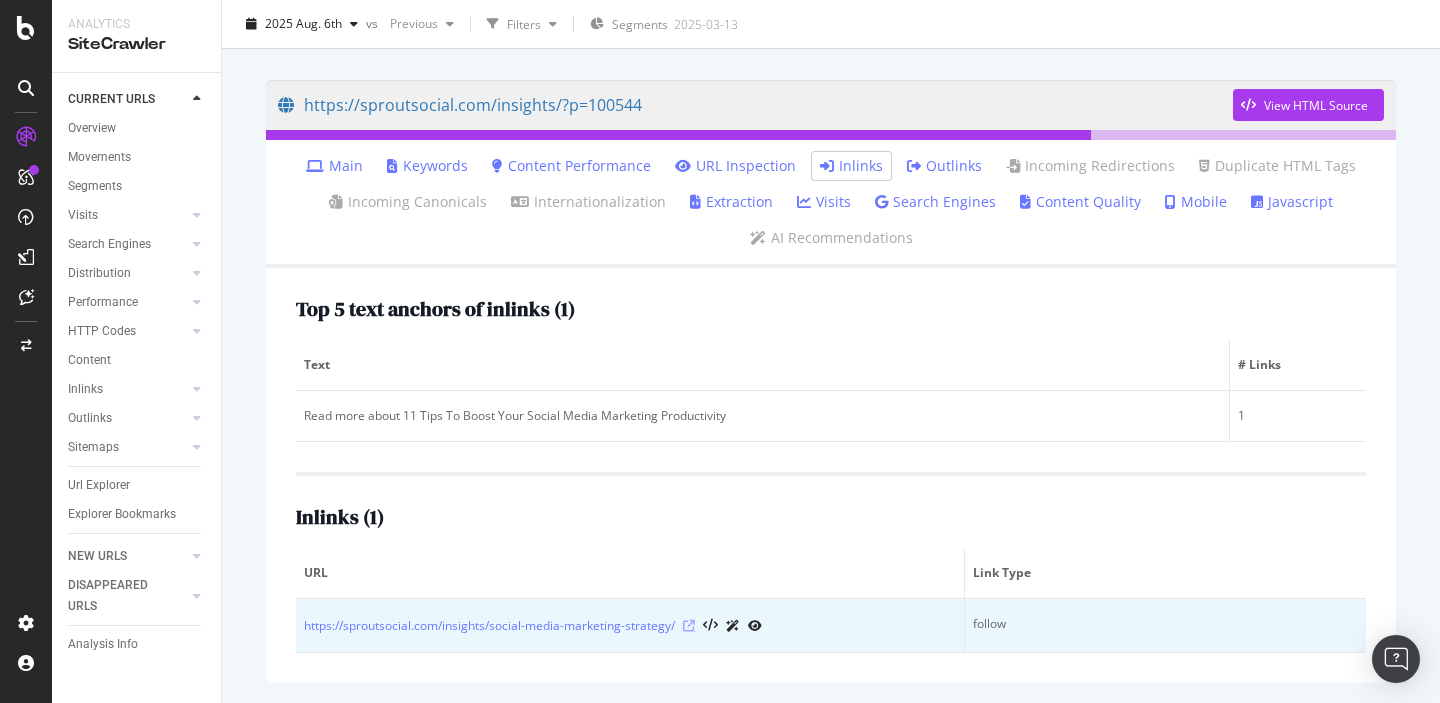 click at bounding box center (689, 626) 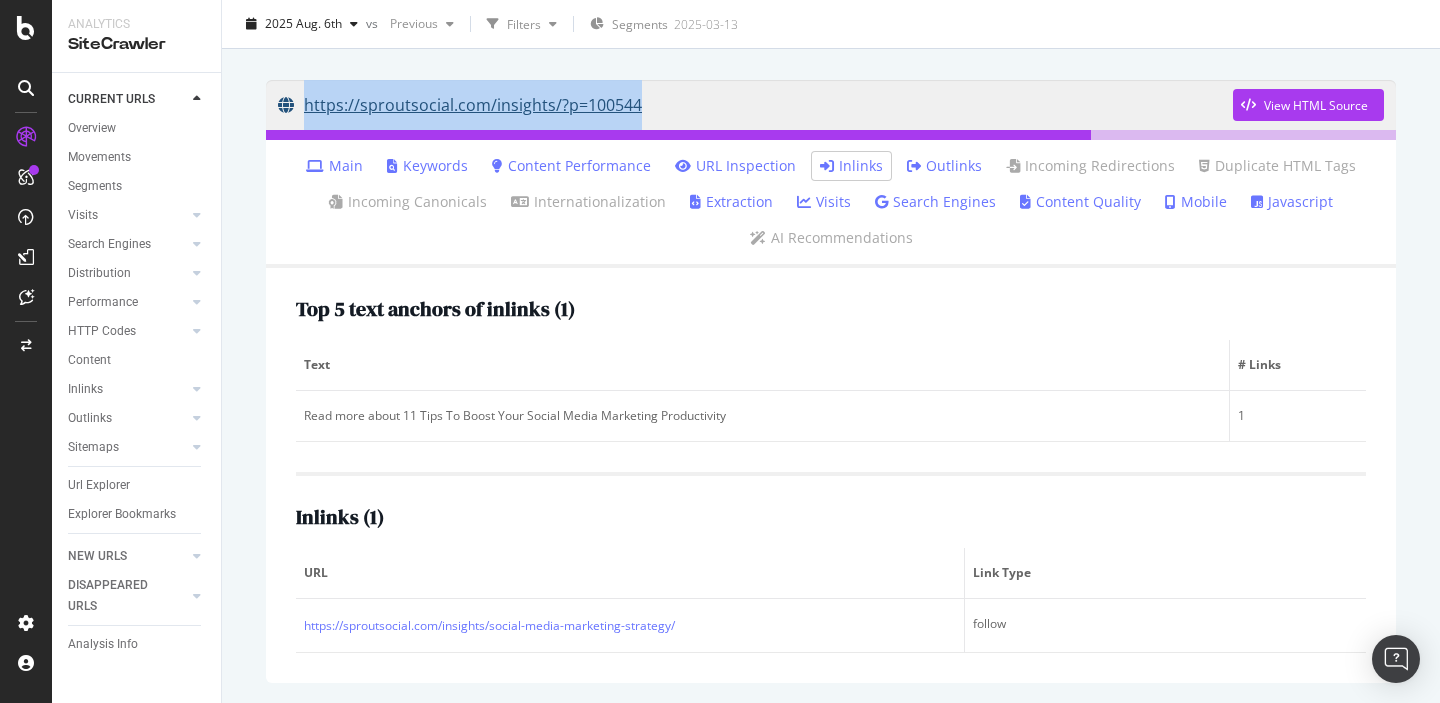 drag, startPoint x: 309, startPoint y: 73, endPoint x: 671, endPoint y: 102, distance: 363.15976 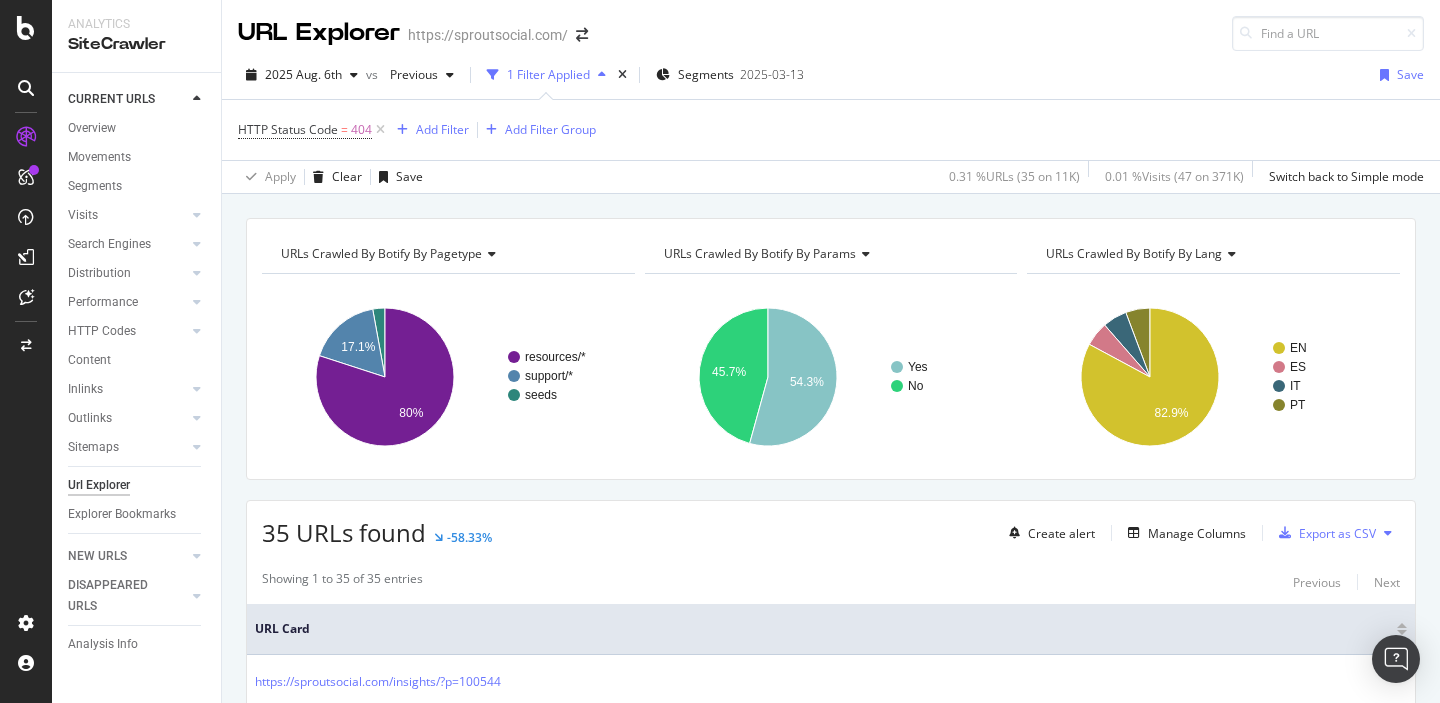 scroll, scrollTop: 0, scrollLeft: 0, axis: both 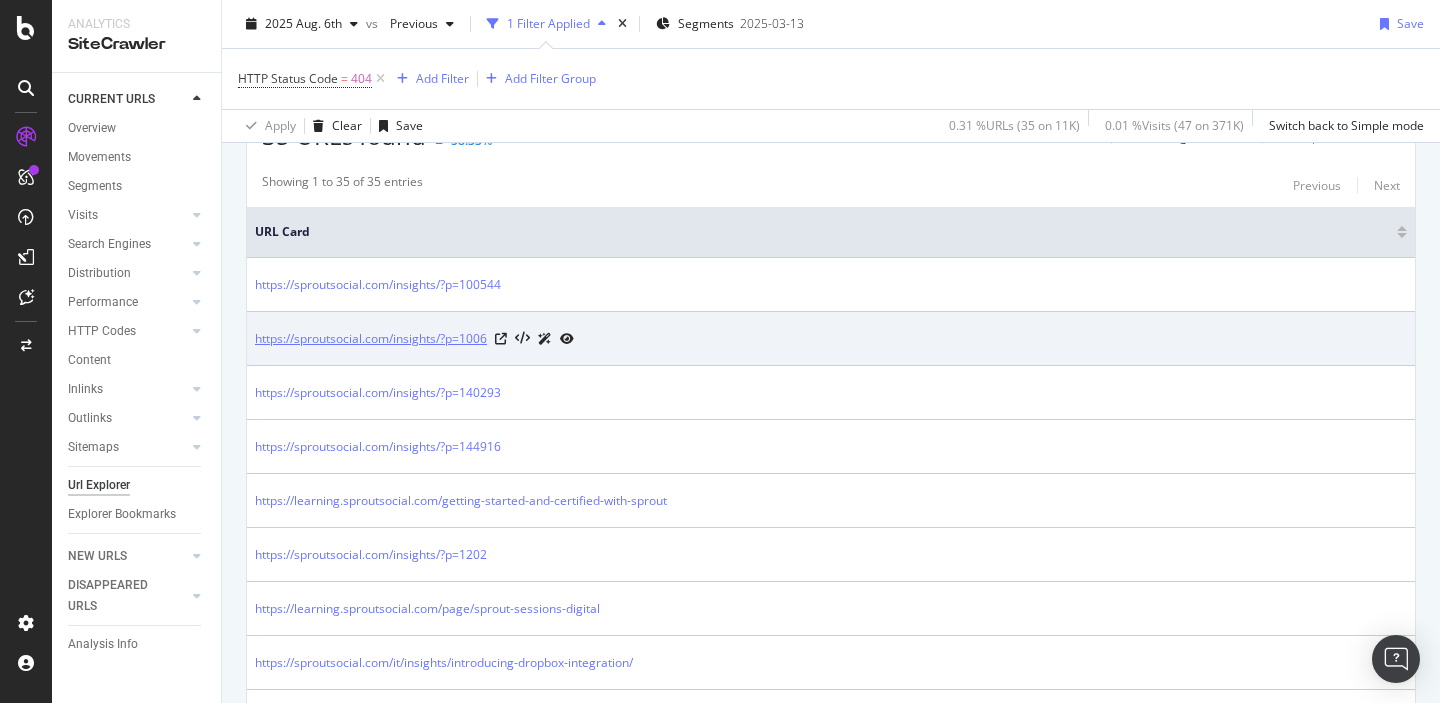 click on "https://sproutsocial.com/insights/?p=1006" at bounding box center [371, 339] 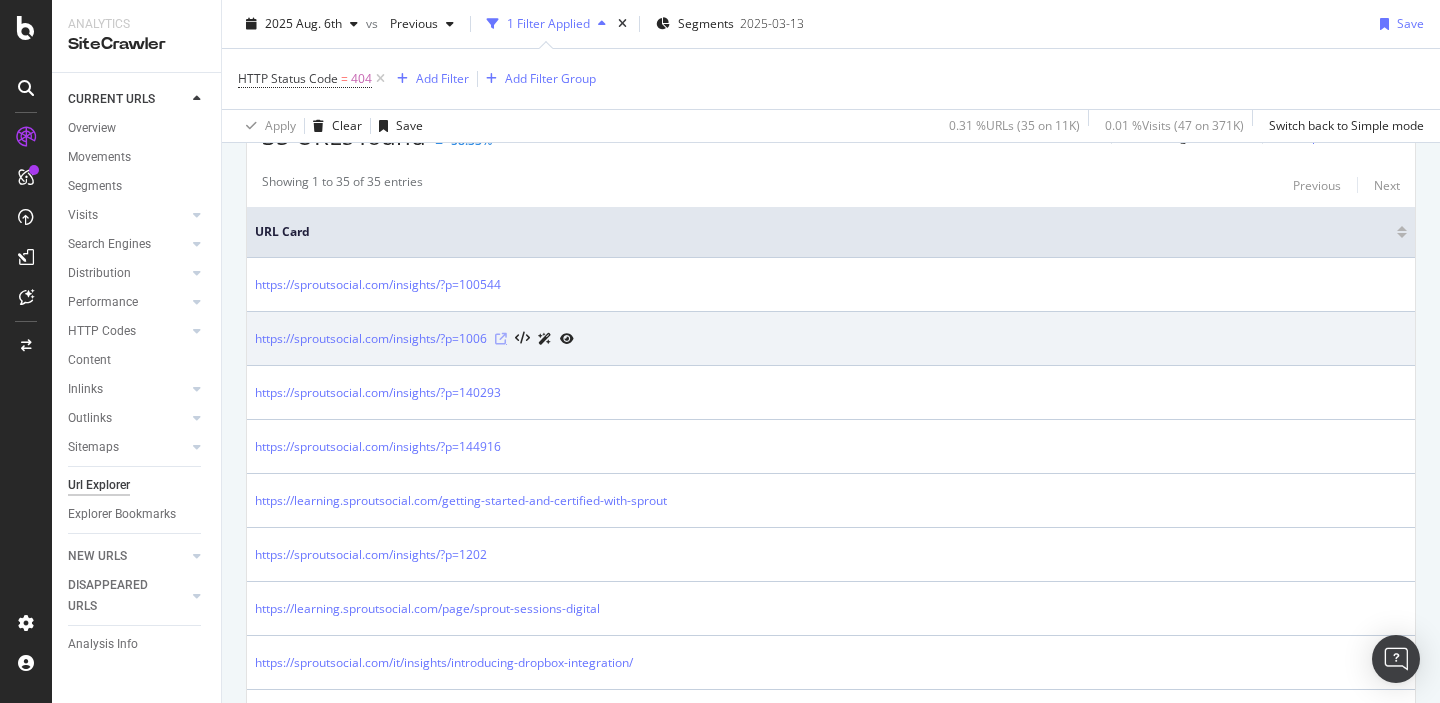click at bounding box center [501, 339] 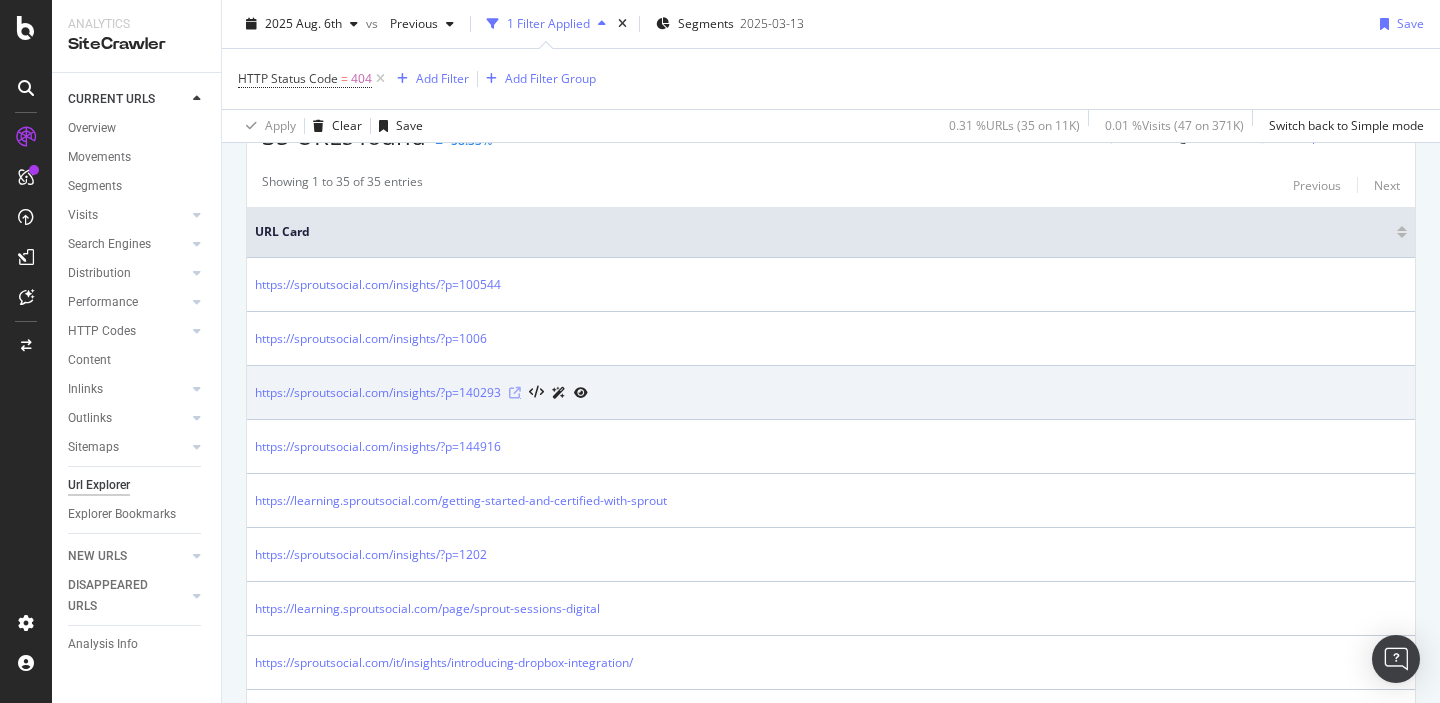 click at bounding box center (515, 393) 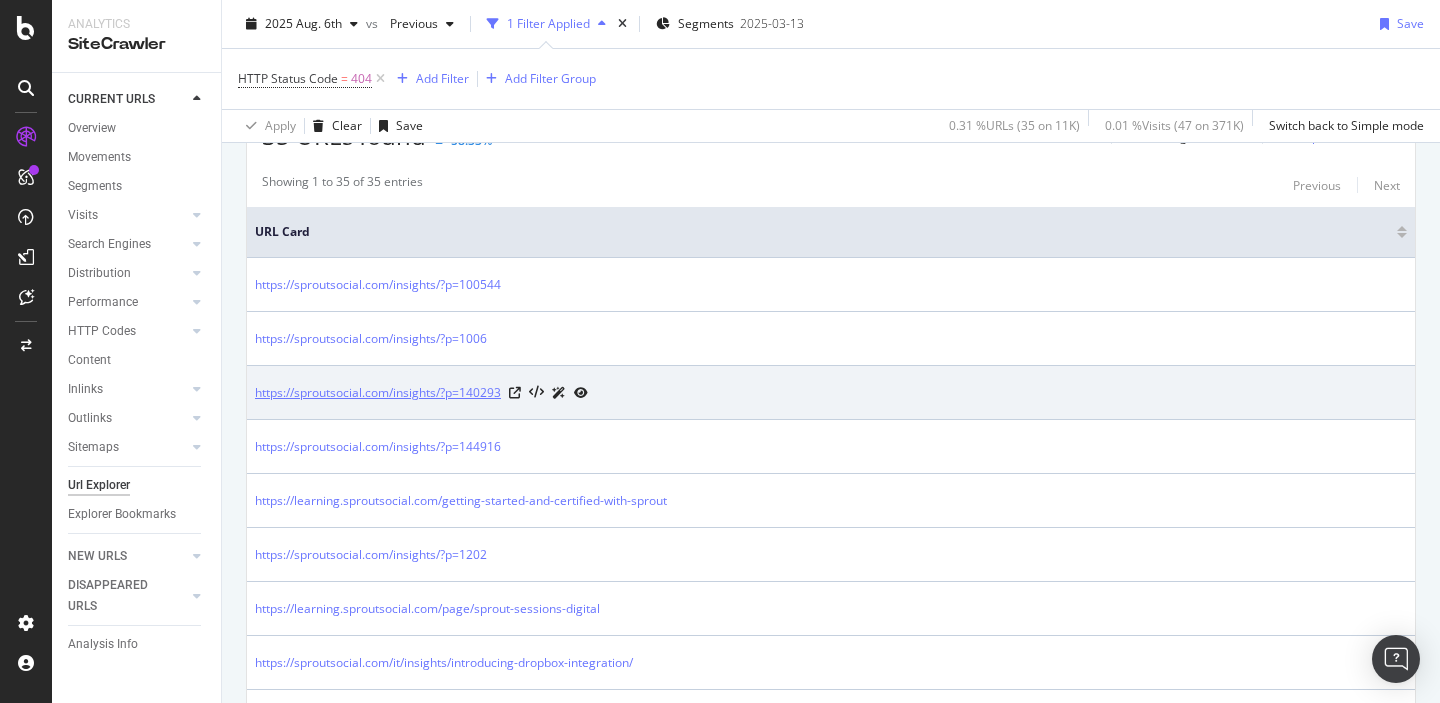 click on "https://sproutsocial.com/insights/?p=140293" at bounding box center [378, 393] 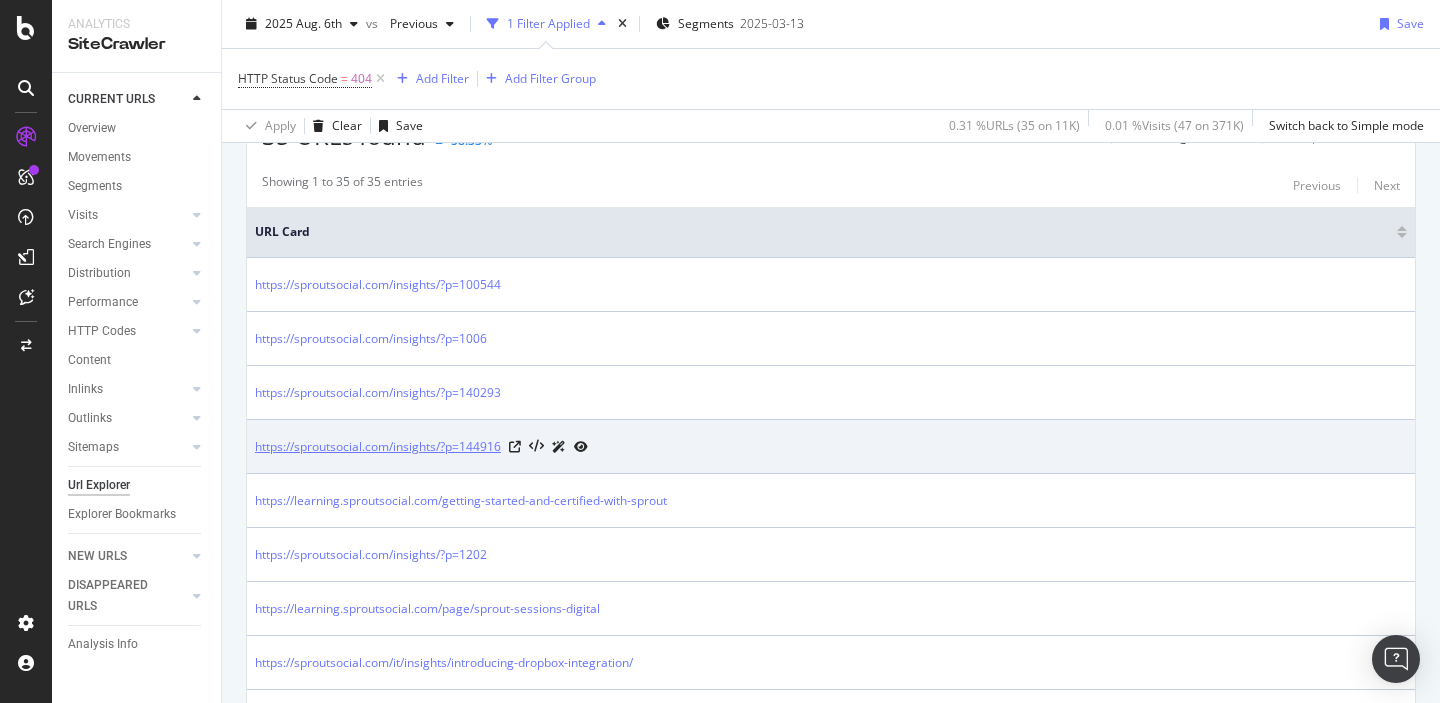 click on "https://sproutsocial.com/insights/?p=144916" at bounding box center [378, 447] 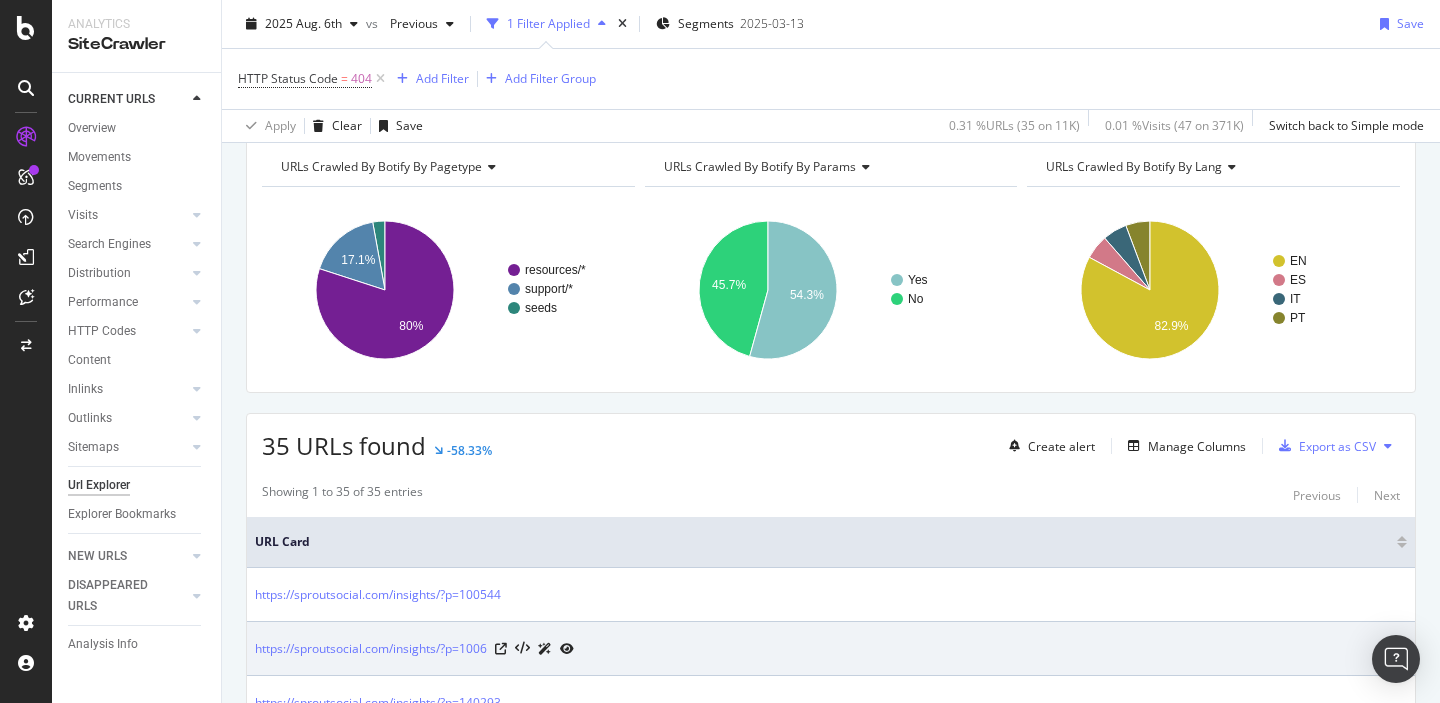 scroll, scrollTop: 0, scrollLeft: 0, axis: both 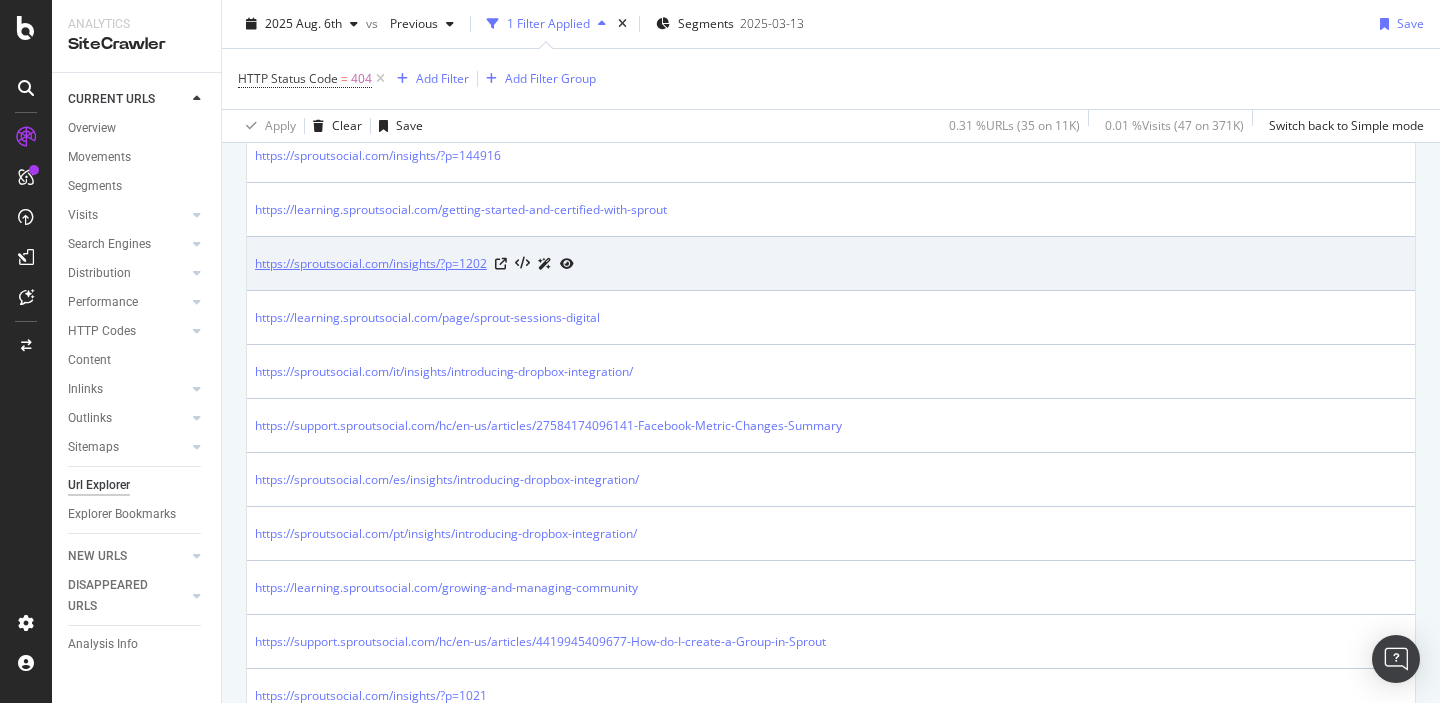 click on "https://sproutsocial.com/insights/?p=1202" at bounding box center (371, 264) 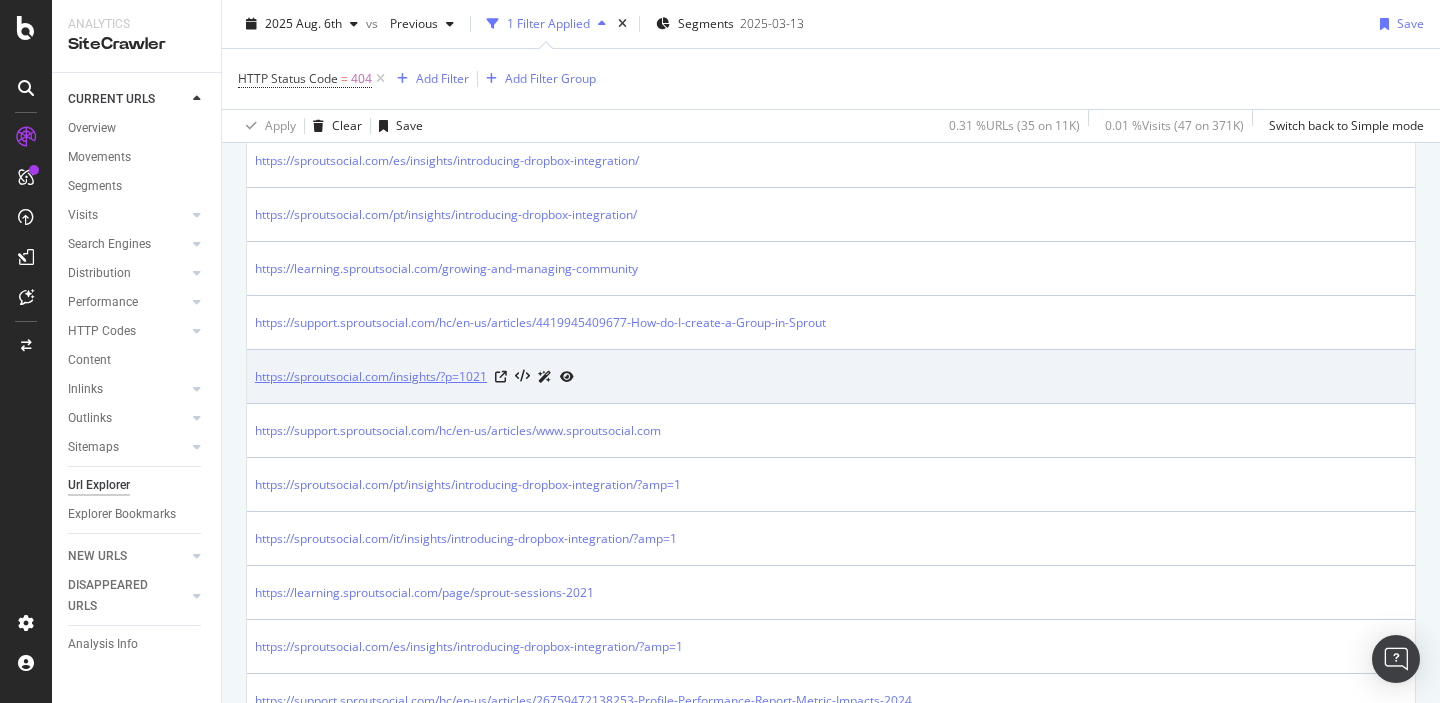 scroll, scrollTop: 1058, scrollLeft: 0, axis: vertical 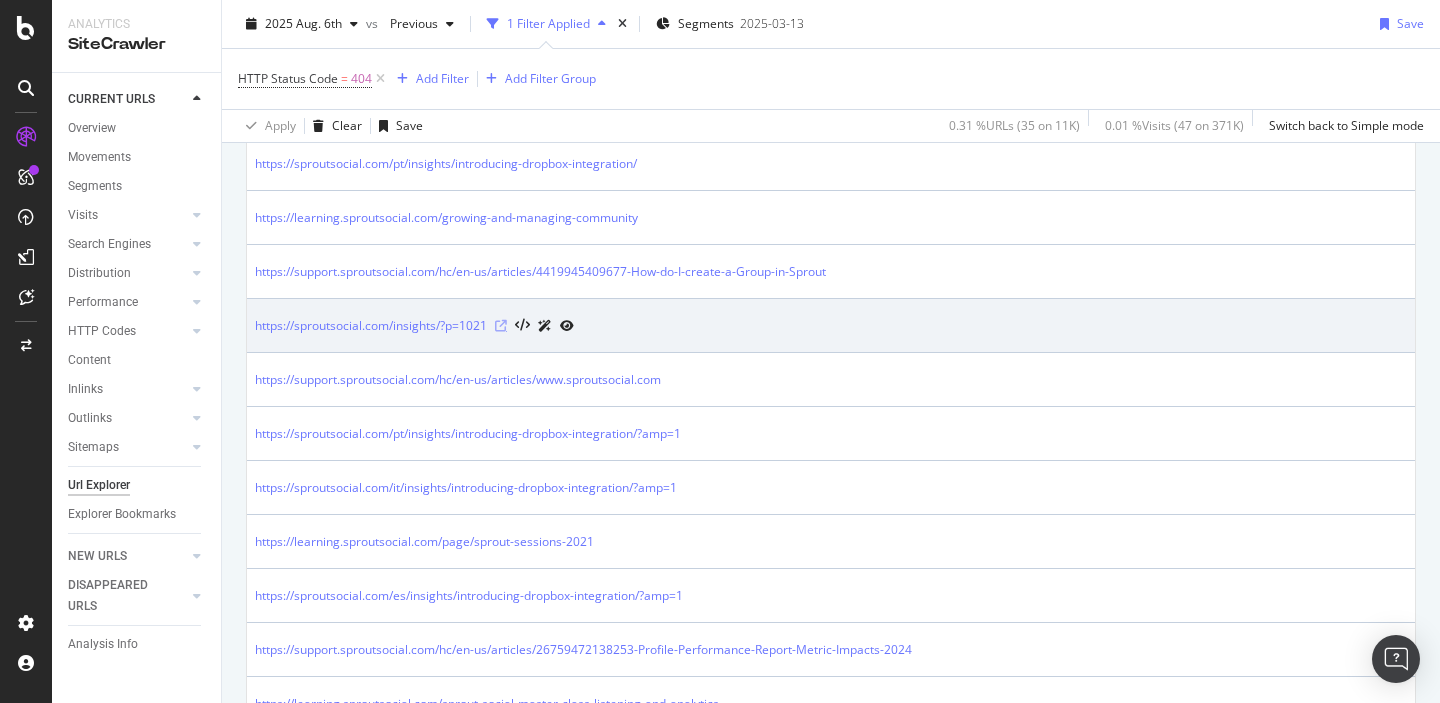 click at bounding box center [501, 326] 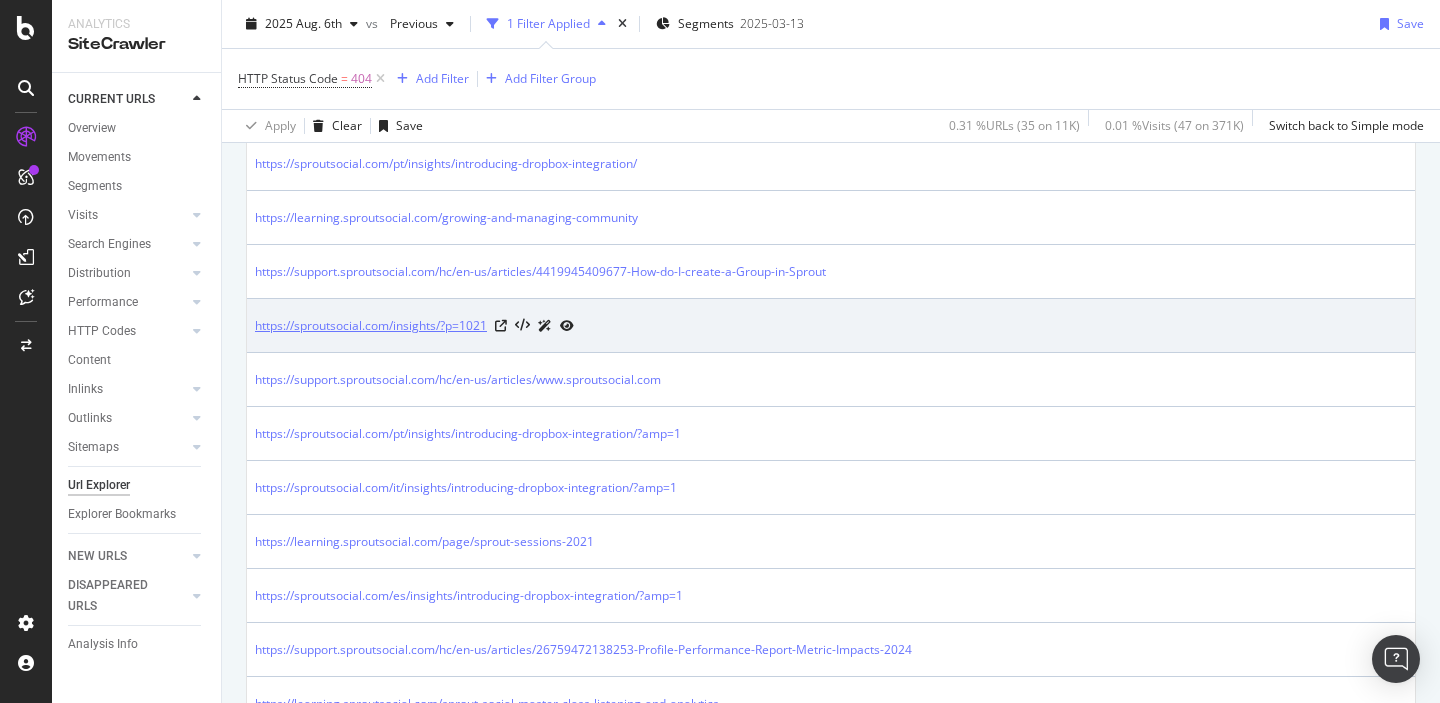 click on "https://sproutsocial.com/insights/?p=1021" at bounding box center (371, 326) 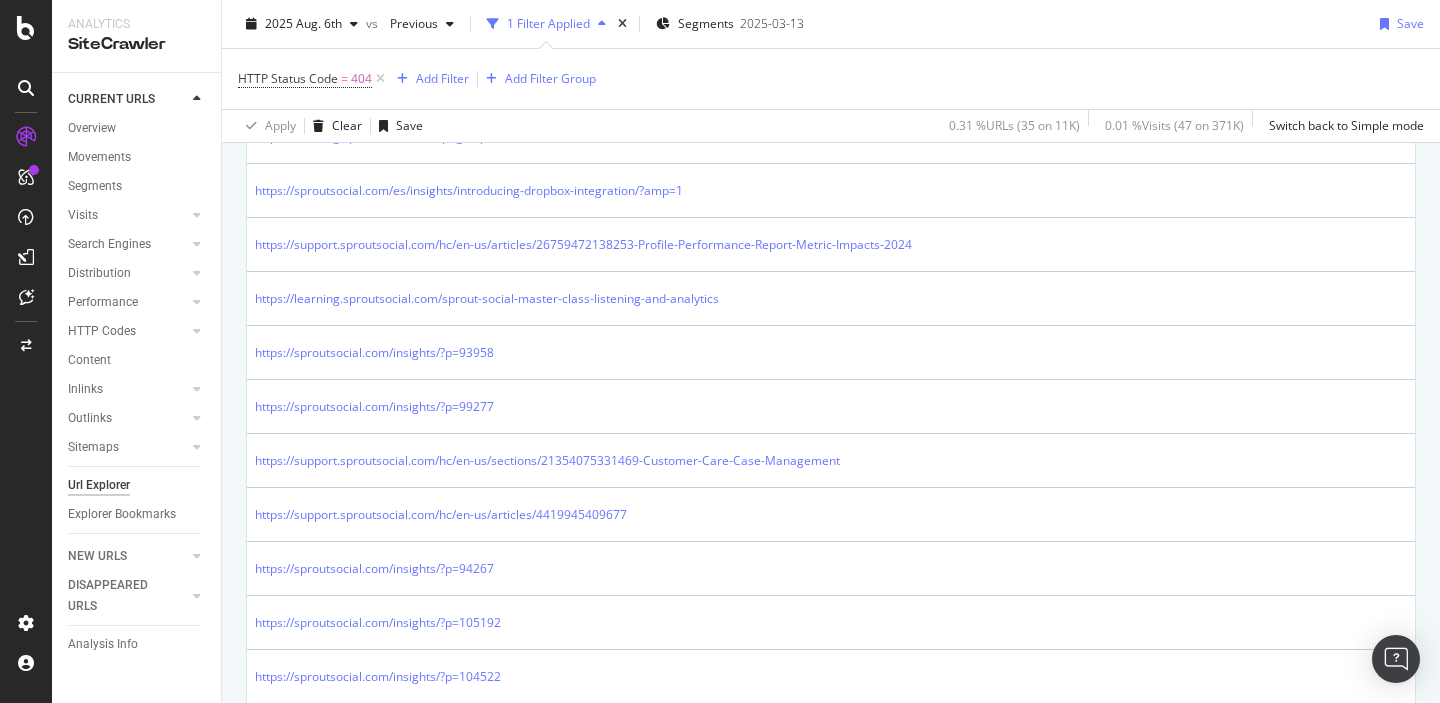 scroll, scrollTop: 1497, scrollLeft: 0, axis: vertical 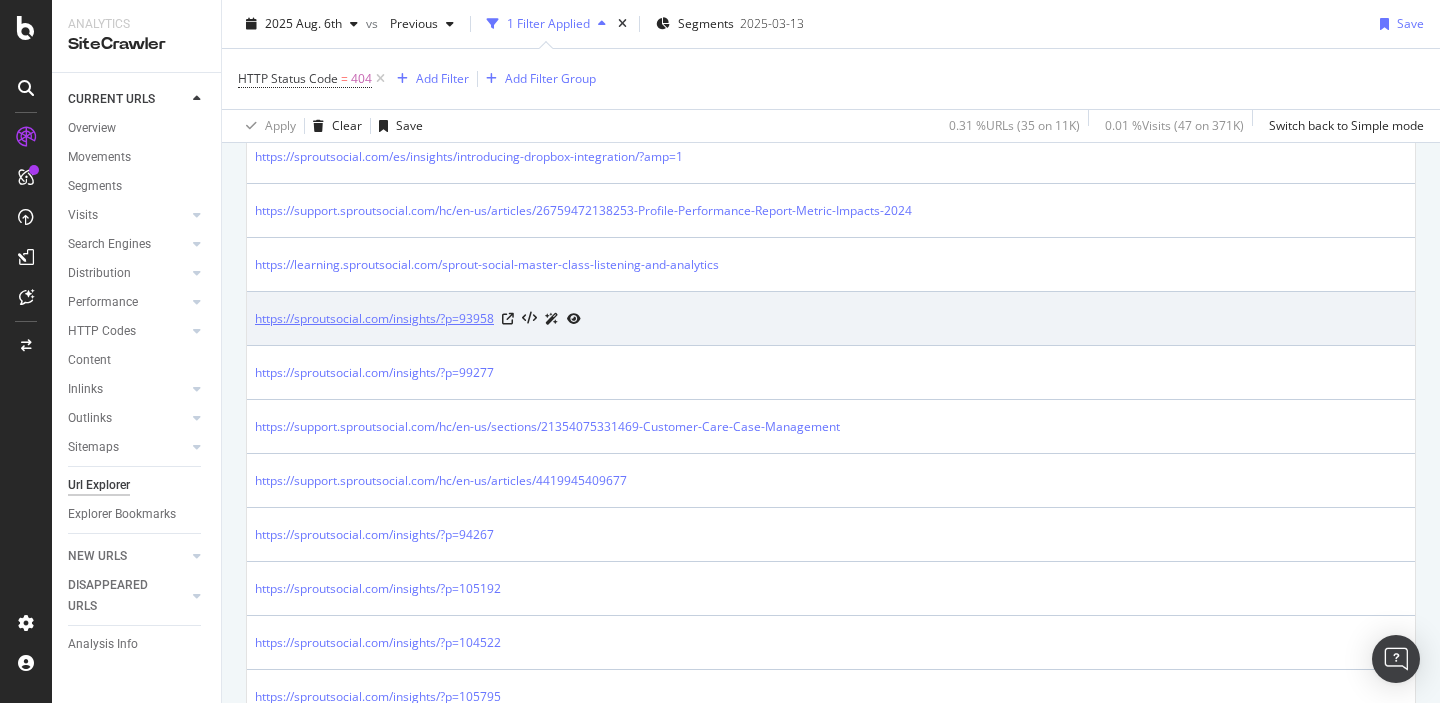 click on "https://sproutsocial.com/insights/?p=93958" at bounding box center [374, 319] 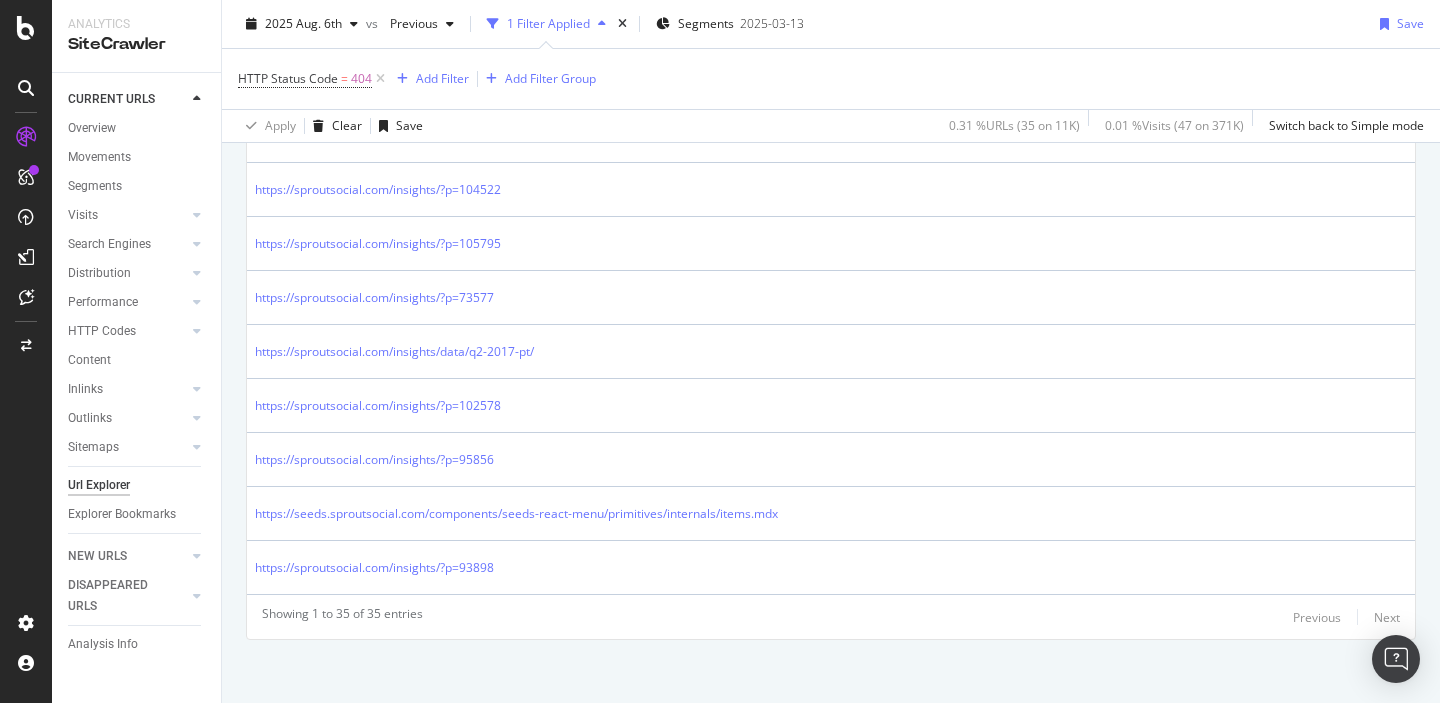 scroll, scrollTop: 1958, scrollLeft: 0, axis: vertical 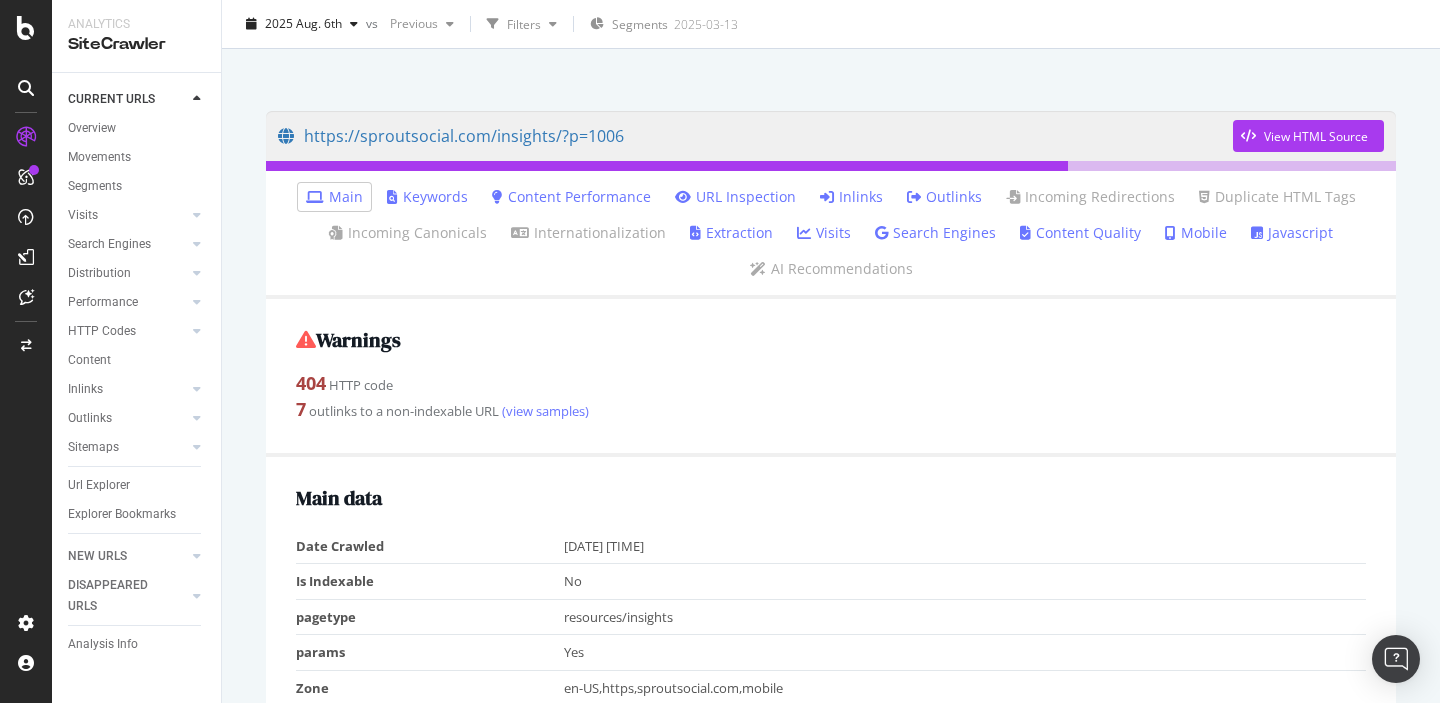 click on "Inlinks" at bounding box center [851, 197] 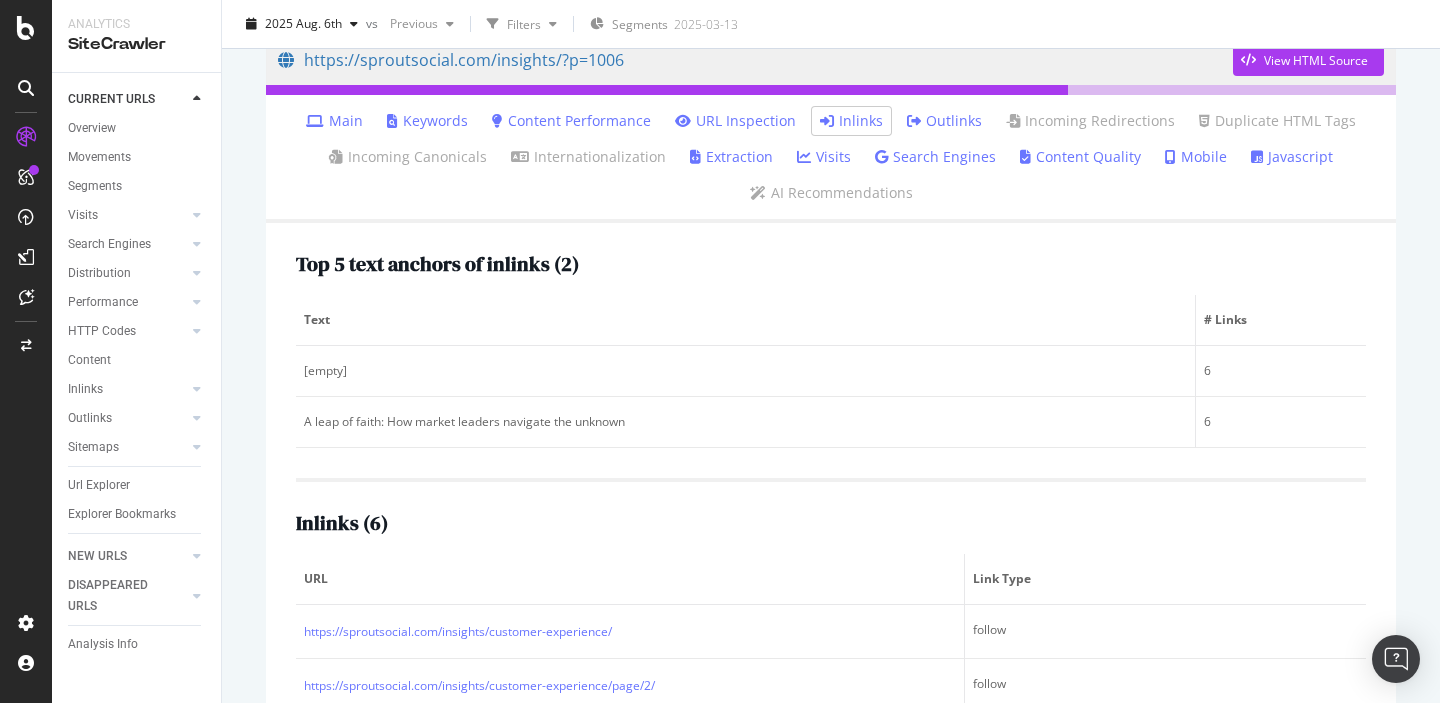 scroll, scrollTop: 6, scrollLeft: 0, axis: vertical 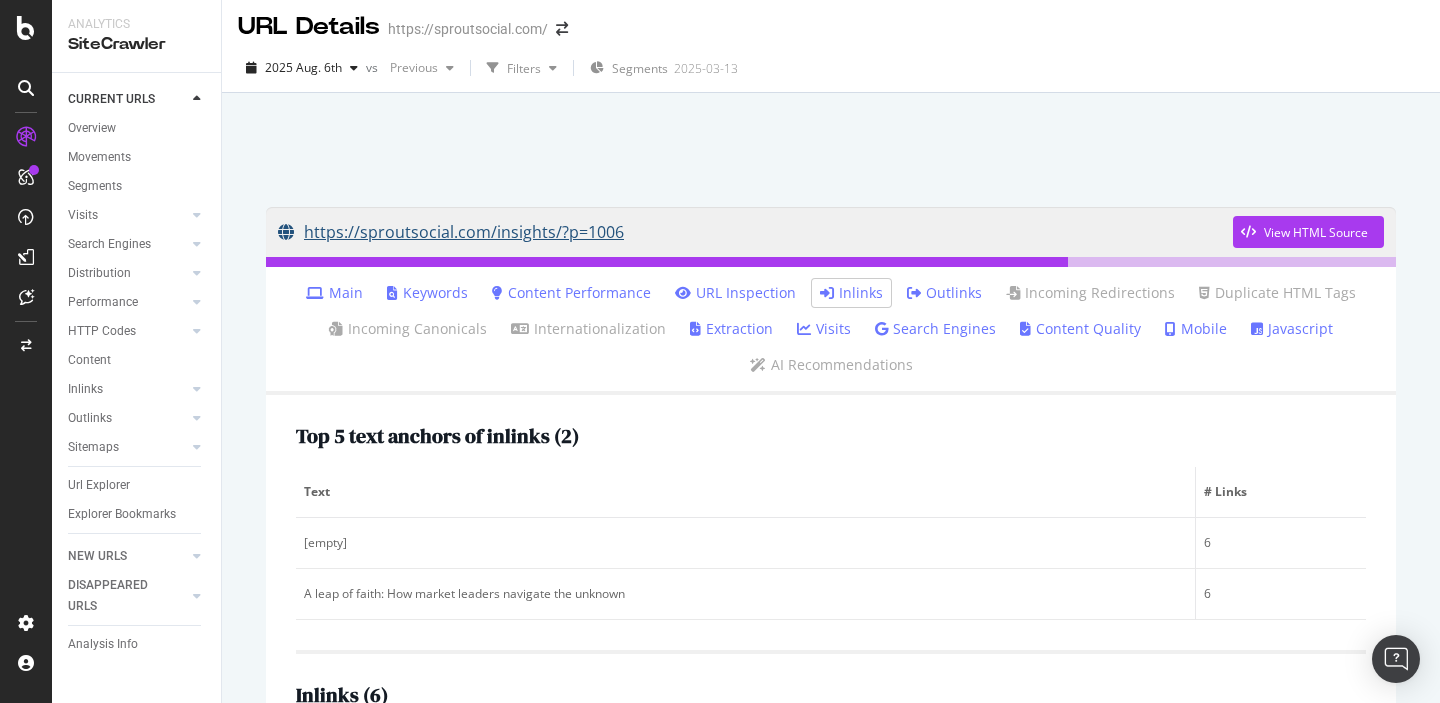 click on "https://sproutsocial.com/insights/?p=1006" at bounding box center [755, 232] 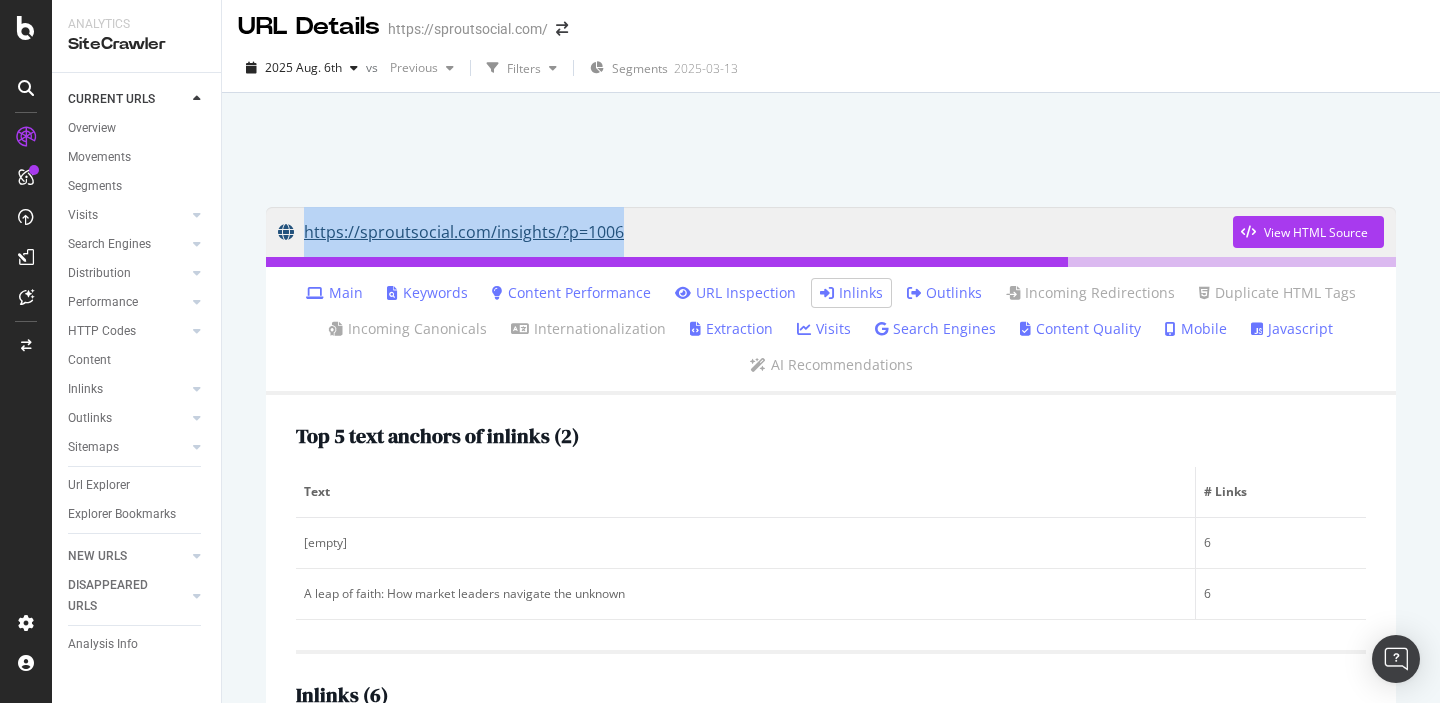 drag, startPoint x: 581, startPoint y: 204, endPoint x: 628, endPoint y: 231, distance: 54.20332 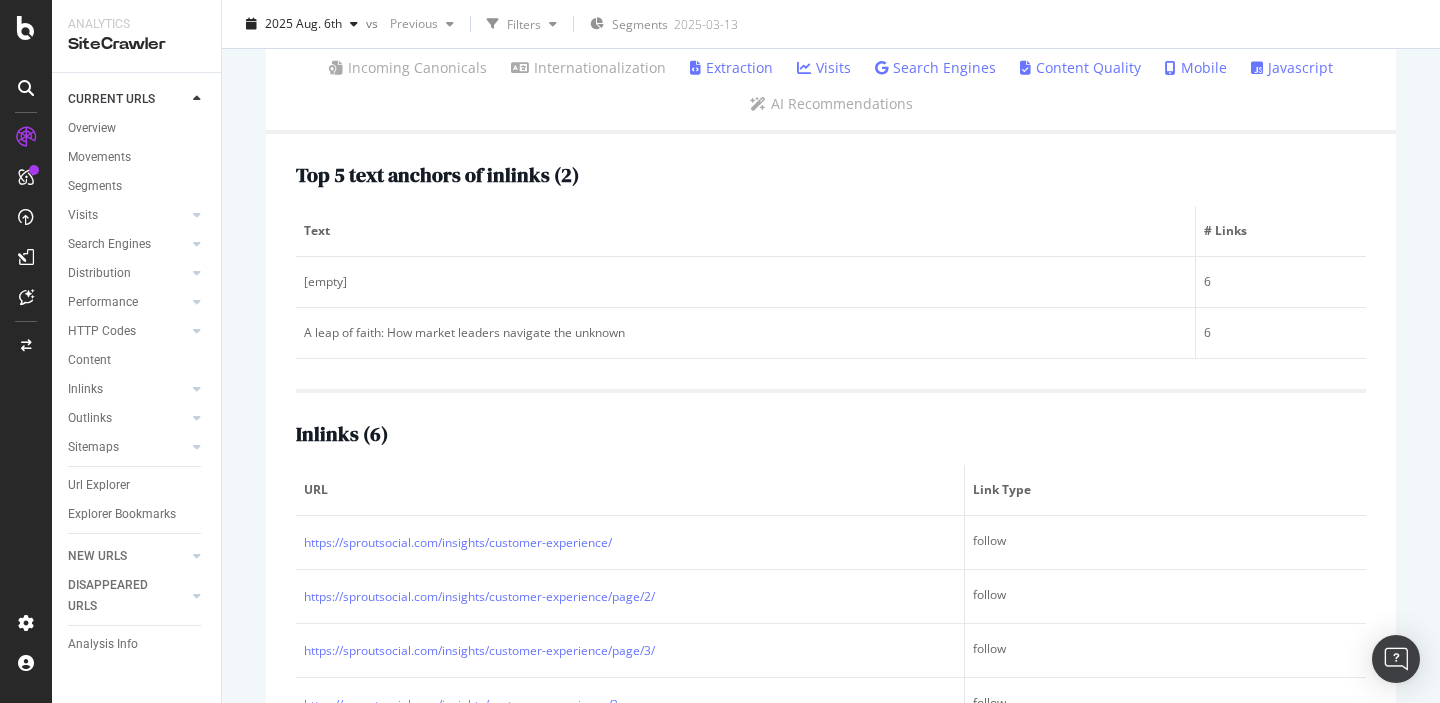 scroll, scrollTop: 318, scrollLeft: 0, axis: vertical 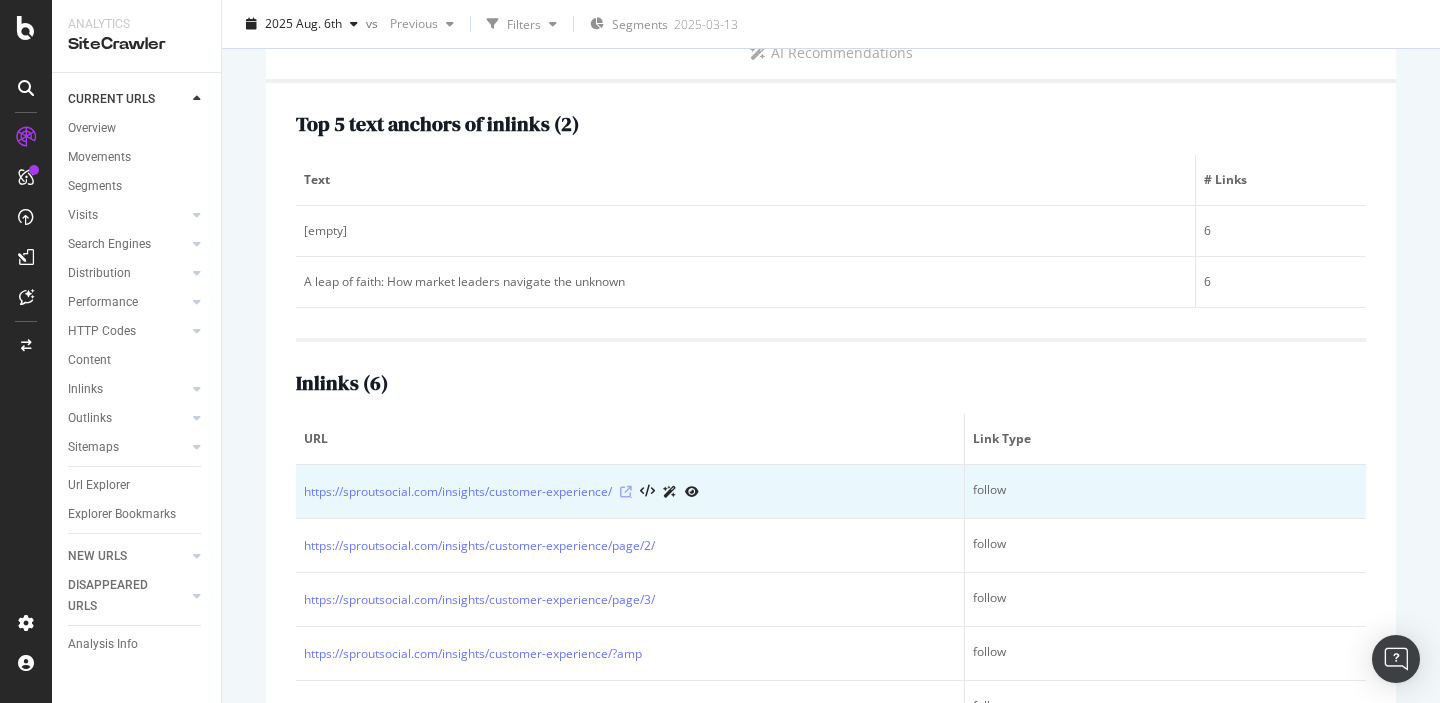 click at bounding box center (626, 492) 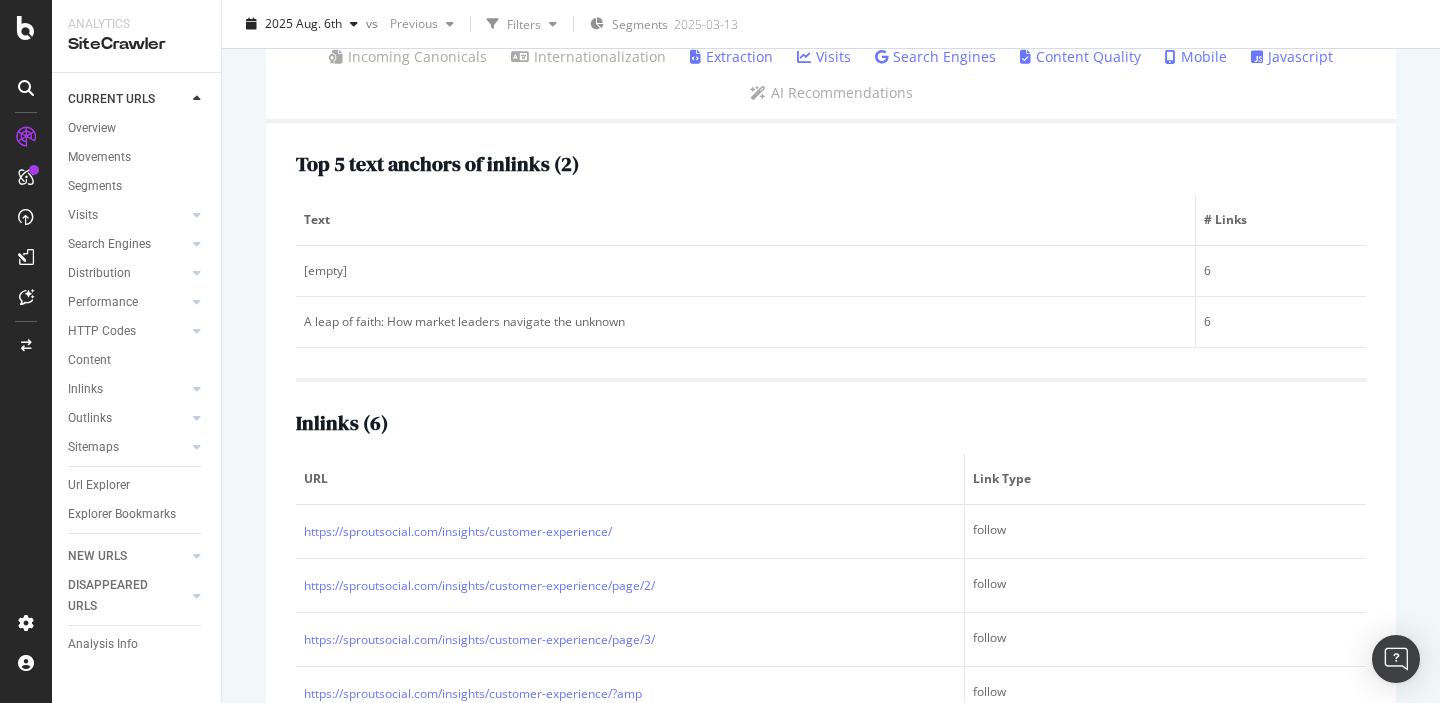 scroll, scrollTop: 351, scrollLeft: 0, axis: vertical 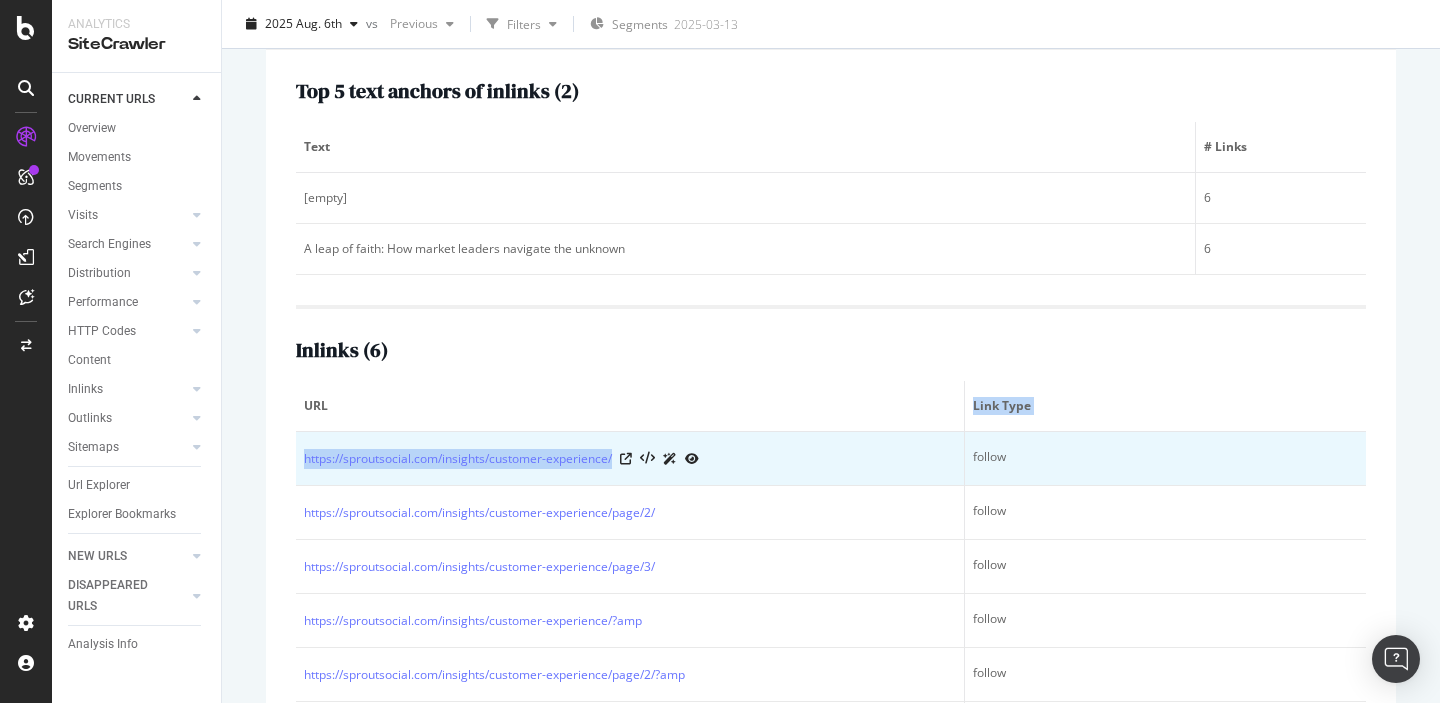 drag, startPoint x: 460, startPoint y: 426, endPoint x: 614, endPoint y: 472, distance: 160.72336 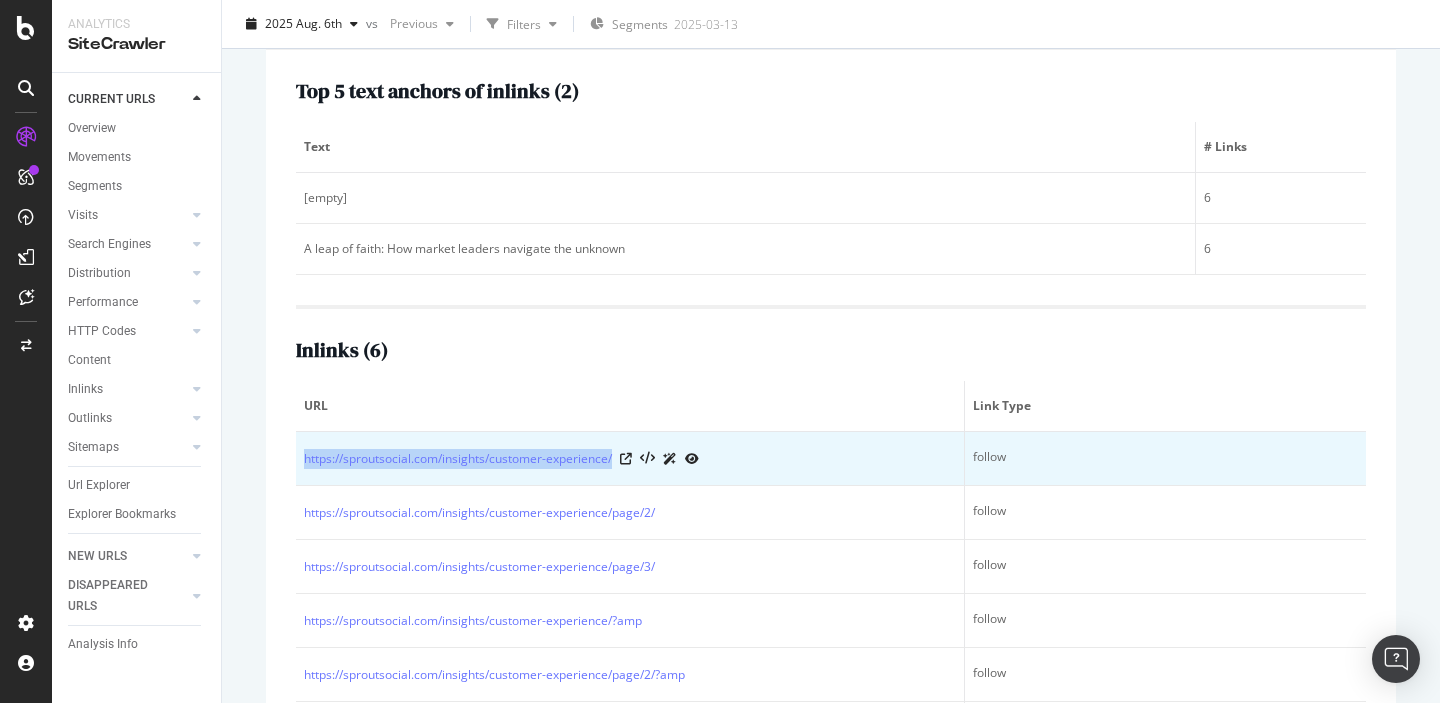 drag, startPoint x: 613, startPoint y: 476, endPoint x: 301, endPoint y: 463, distance: 312.27072 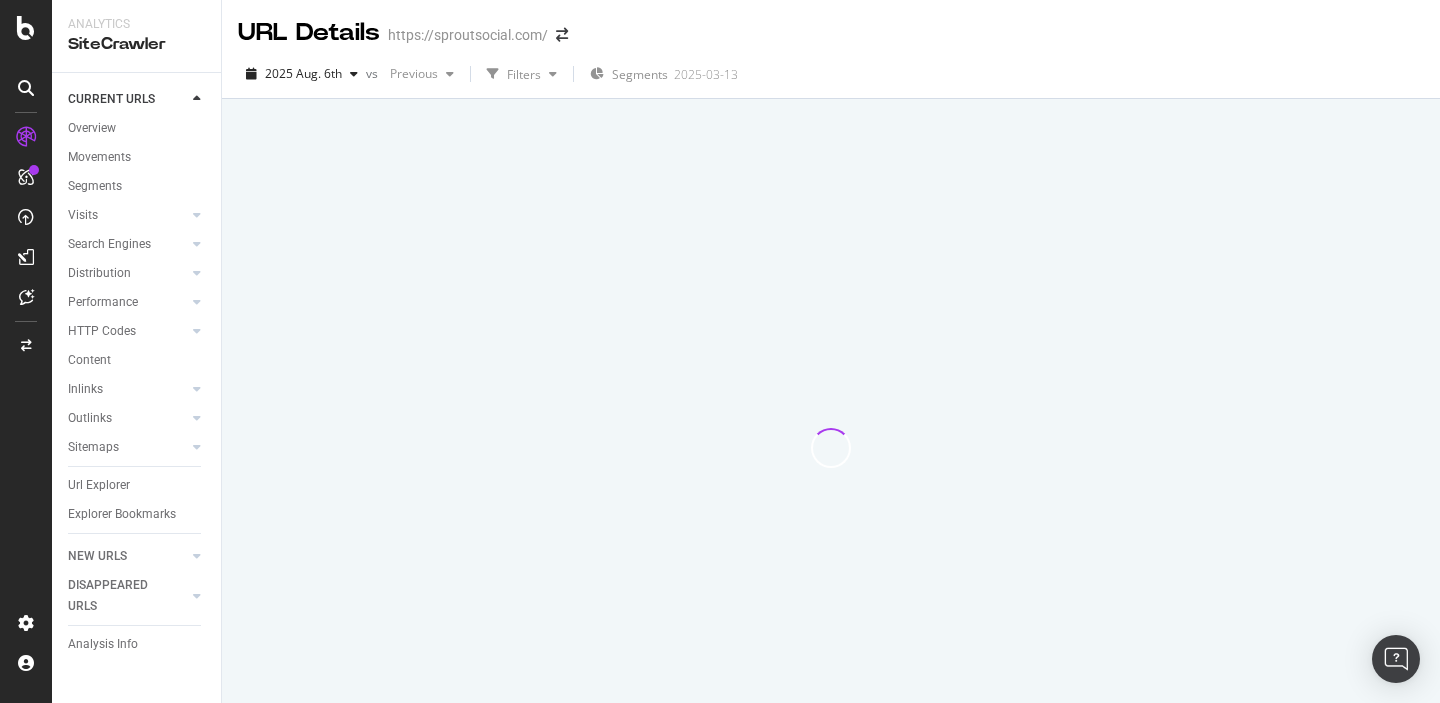 scroll, scrollTop: 0, scrollLeft: 0, axis: both 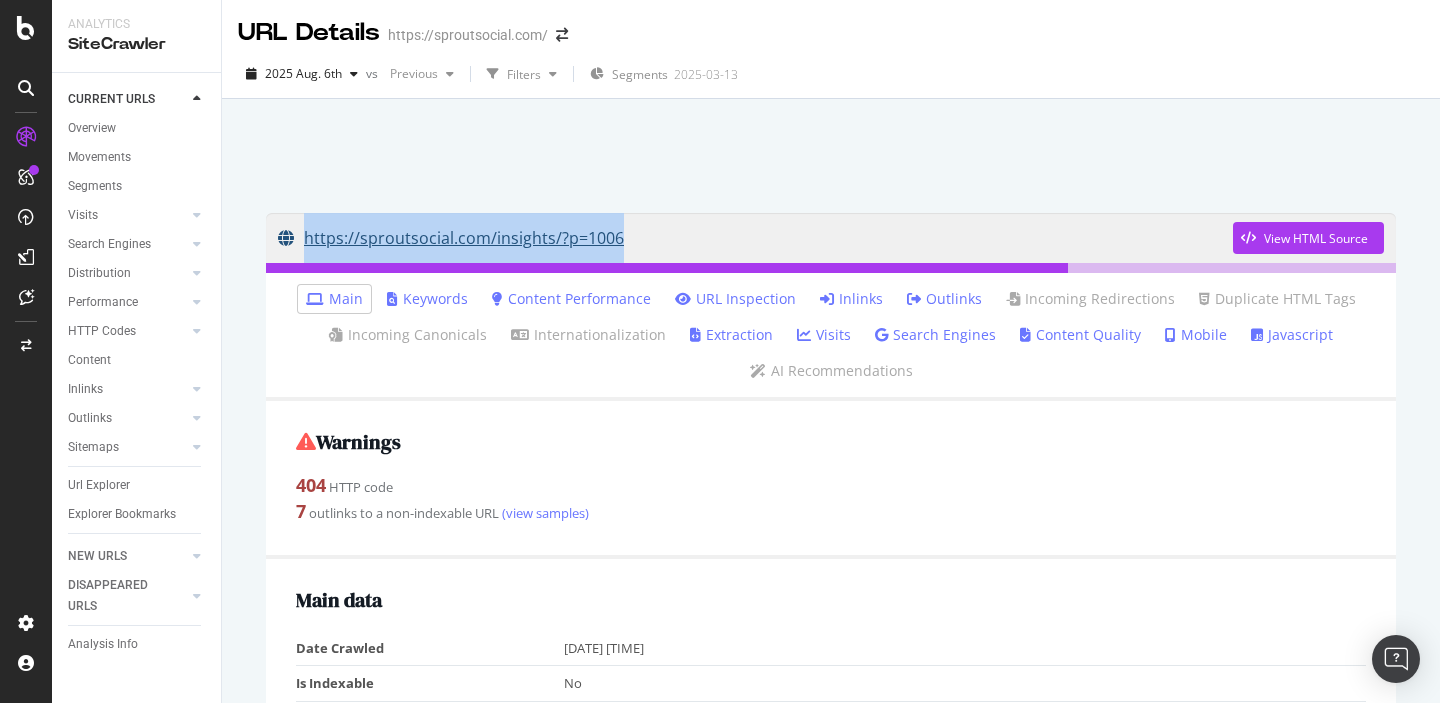 drag, startPoint x: 424, startPoint y: 200, endPoint x: 626, endPoint y: 247, distance: 207.39575 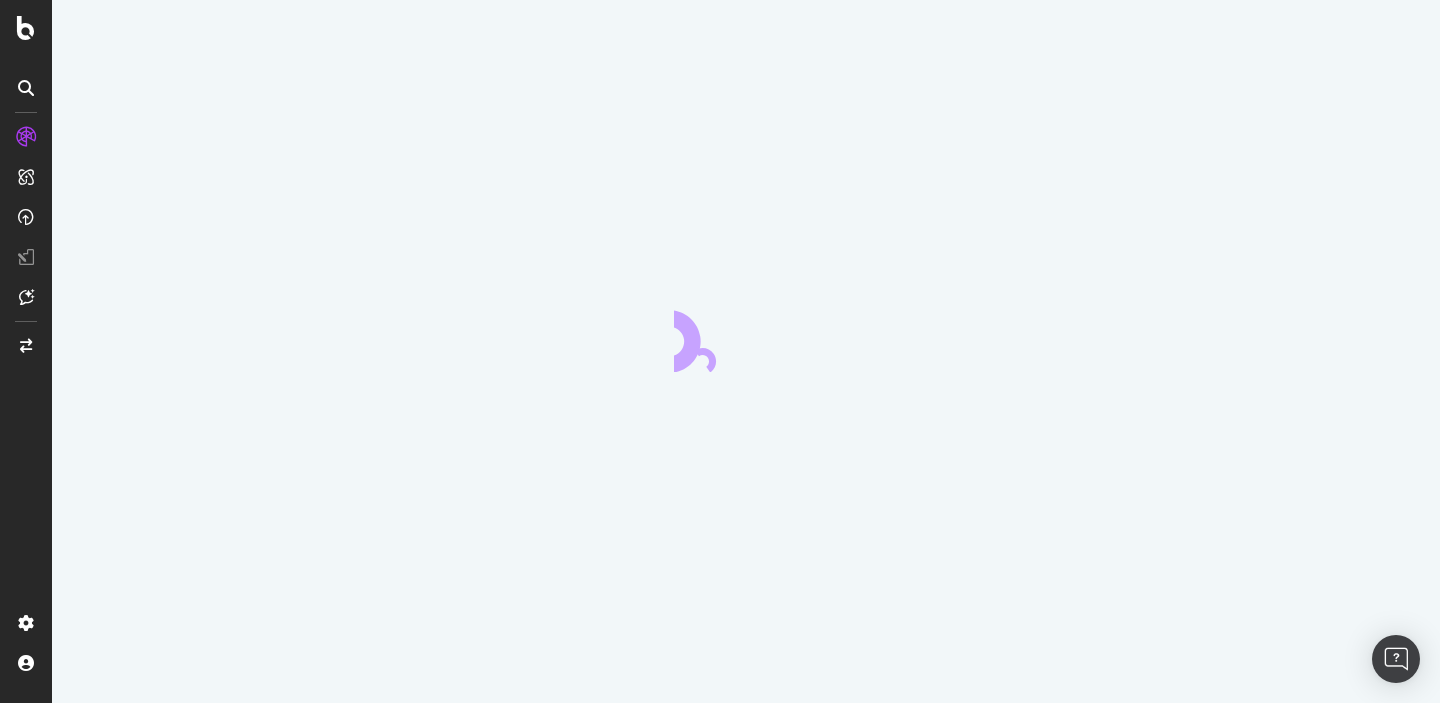 scroll, scrollTop: 0, scrollLeft: 0, axis: both 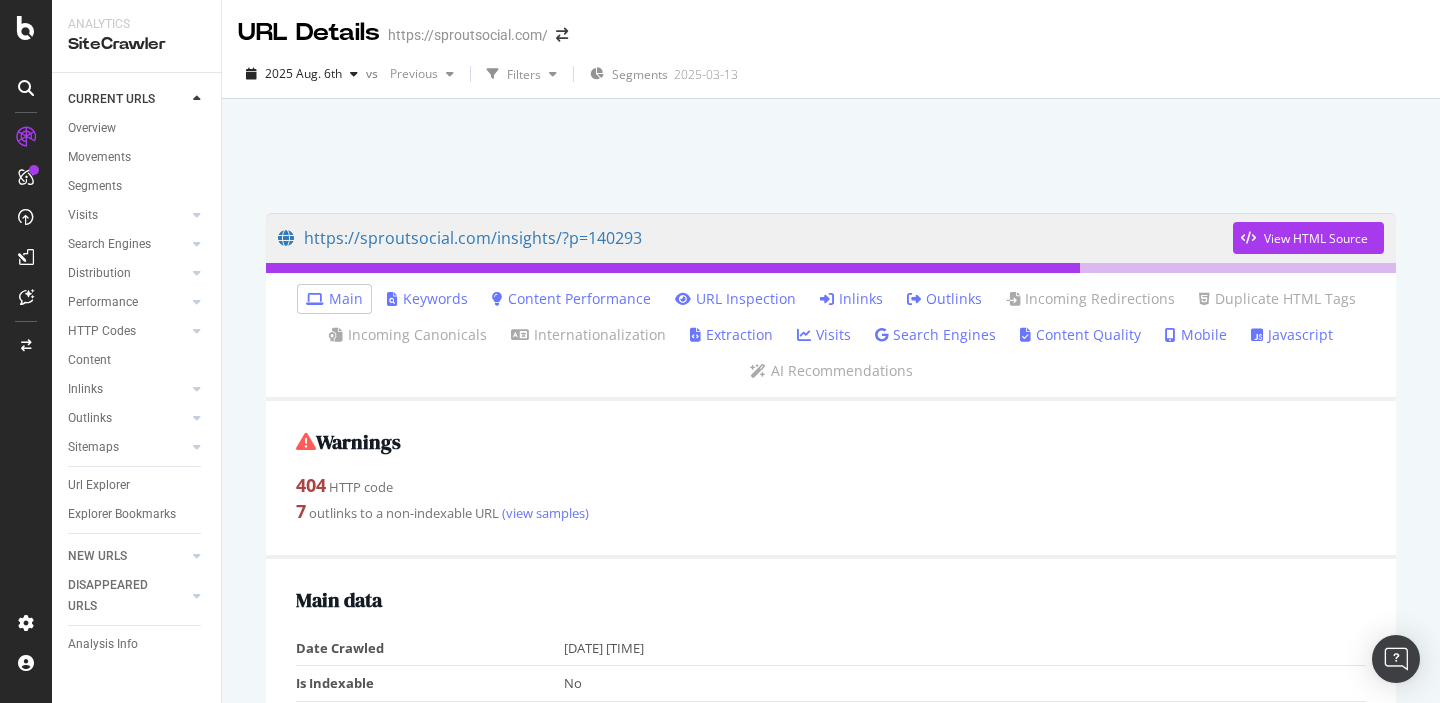 click on "Inlinks" at bounding box center [851, 299] 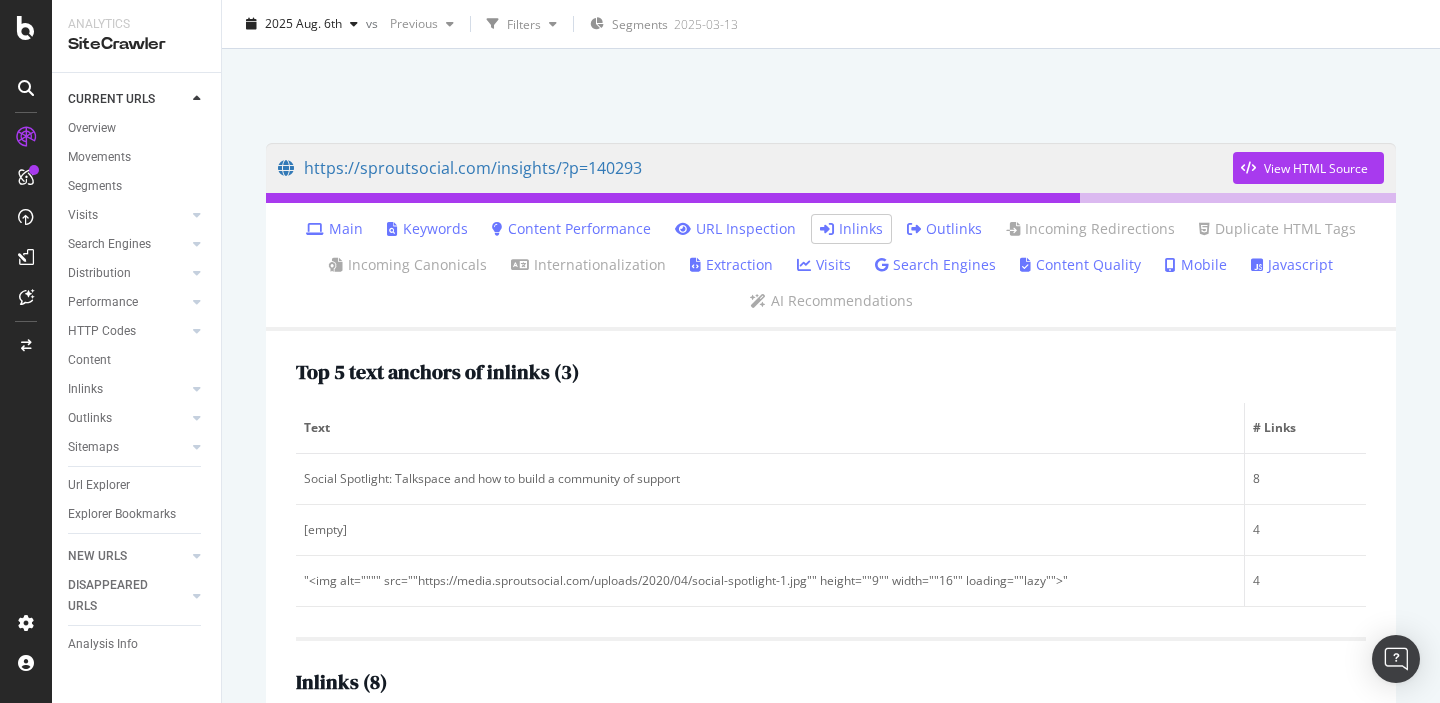 scroll, scrollTop: 0, scrollLeft: 0, axis: both 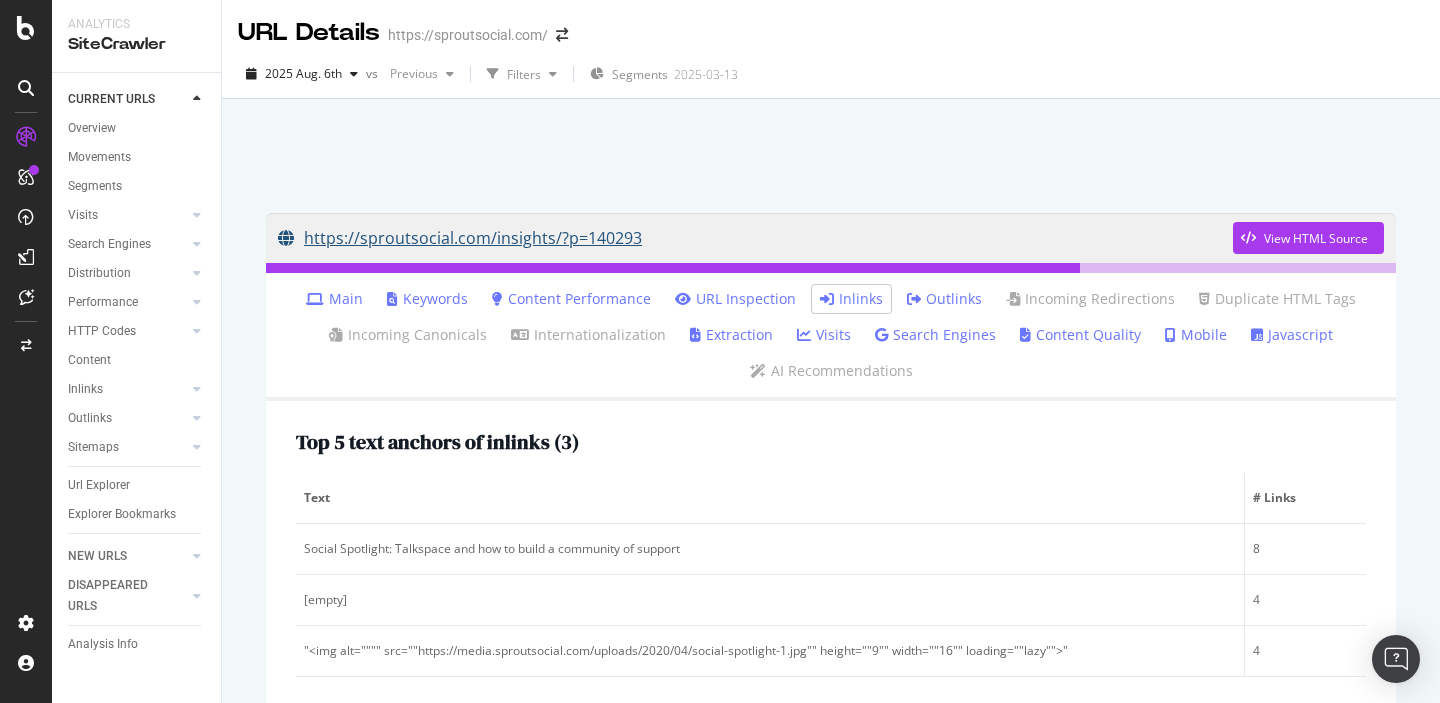 click on "https://sproutsocial.com/insights/?p=140293" at bounding box center (755, 238) 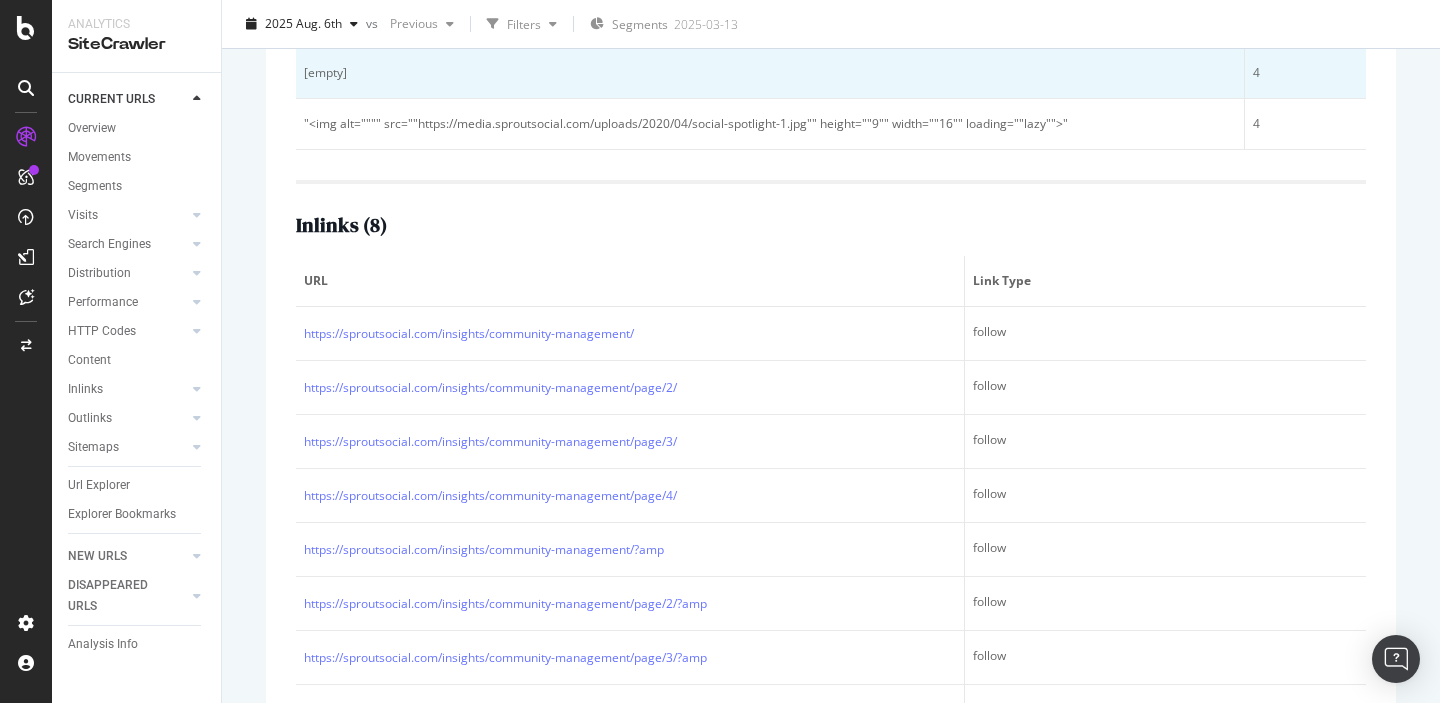 scroll, scrollTop: 498, scrollLeft: 0, axis: vertical 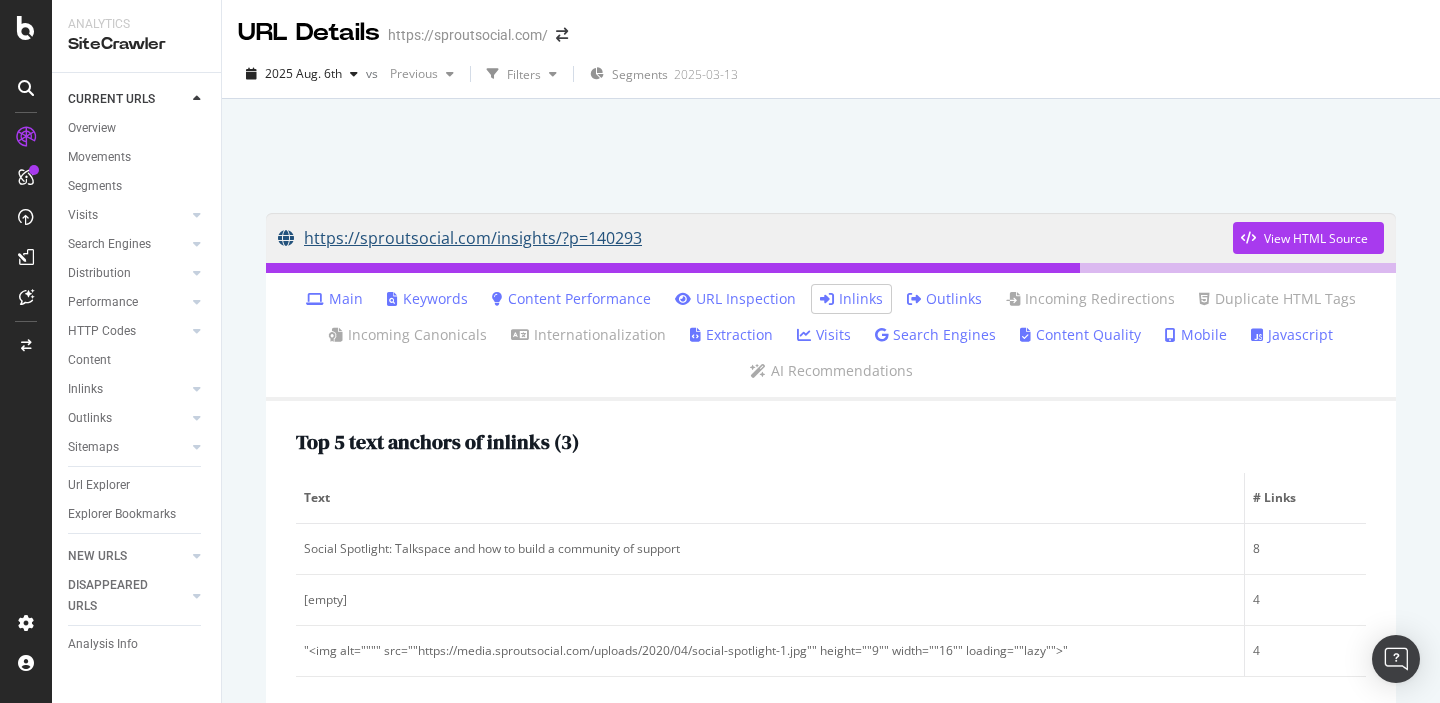 click on "https://sproutsocial.com/insights/?p=140293" at bounding box center [755, 238] 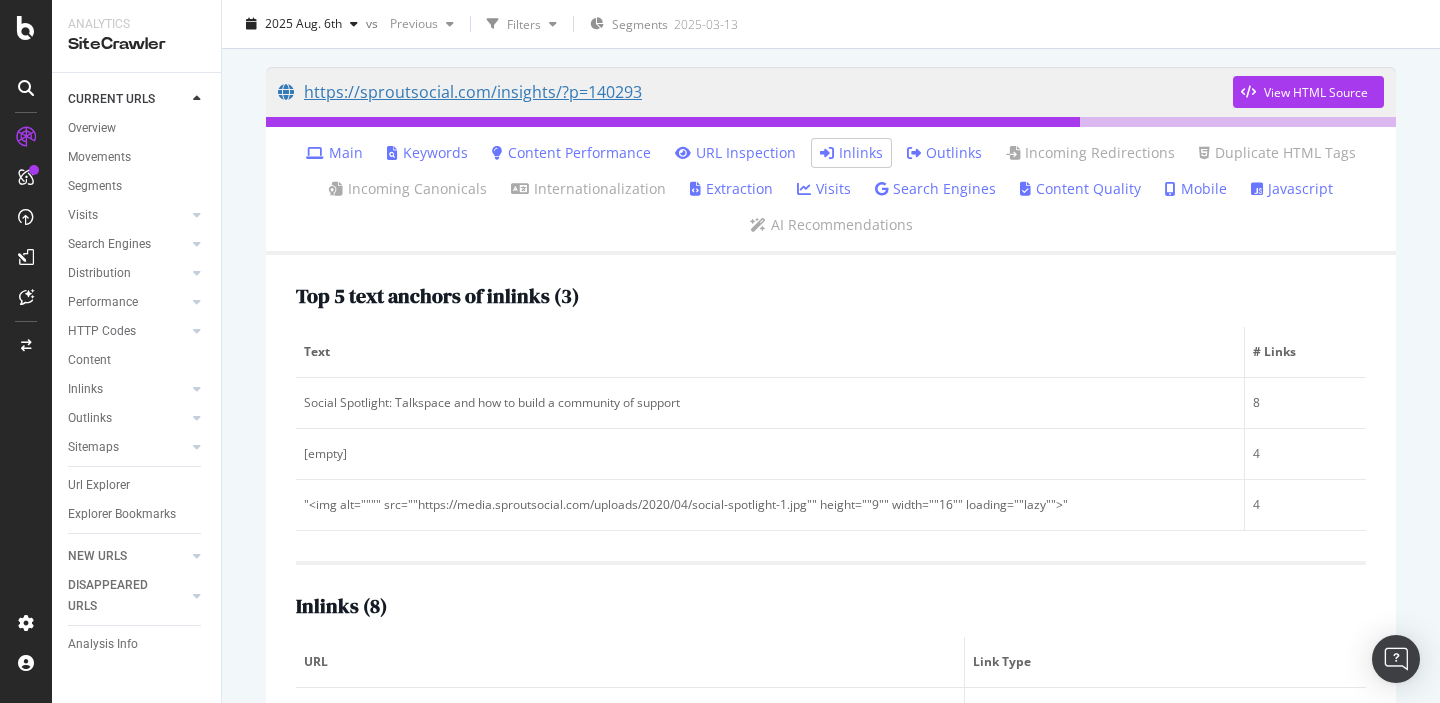 scroll, scrollTop: 80, scrollLeft: 0, axis: vertical 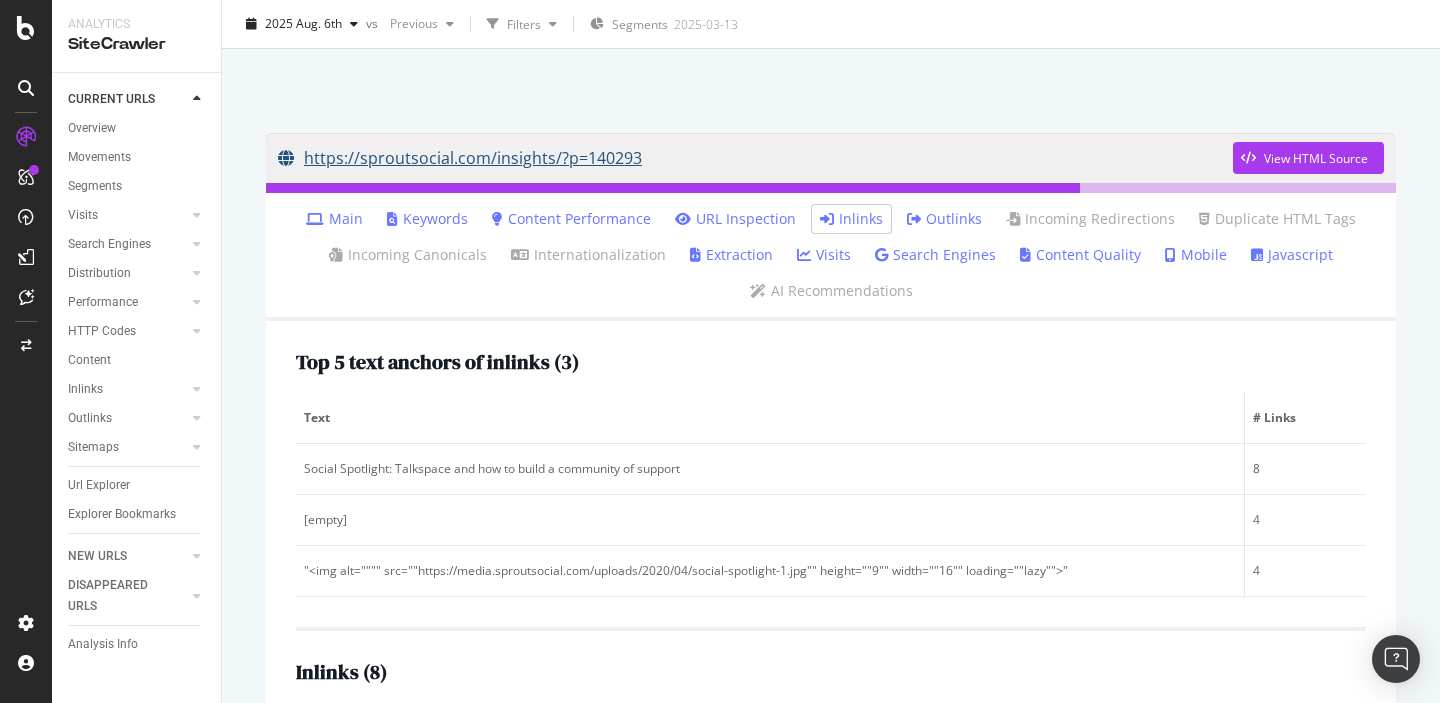 drag, startPoint x: 535, startPoint y: 134, endPoint x: 740, endPoint y: 171, distance: 208.31227 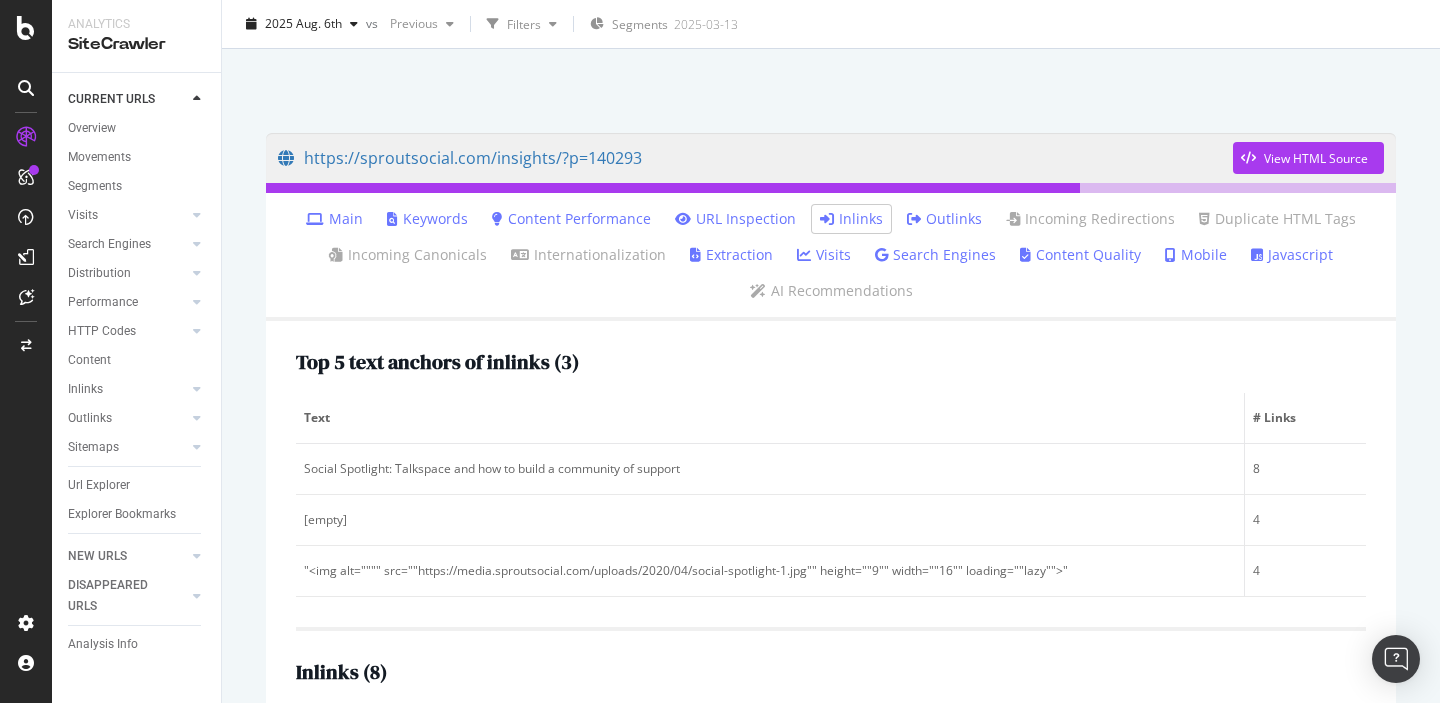 click on "https://sproutsocial.com/insights/?p=140293 View HTML Source Main Keywords Content Performance URL Inspection Inlinks Outlinks Incoming Redirections Duplicate HTML Tags Incoming Canonicals Internationalization Extraction Visits Search Engines Content Quality Mobile Javascript AI Recommendations Top 5 text anchors of inlinks ( 3 ) Text # Links Social Spotlight: Talkspace and how to build a community of support 8 [empty] 4 "<img alt="""" src=""https://media.sproutsocial.com/uploads/2020/04/social-spotlight-1.jpg"" height=""9"" width=""16"" loading=""lazy"">" 4 Inlinks ( 8 ) URL Link Type https://sproutsocial.com/insights/community-management/ follow https://sproutsocial.com/insights/community-management/page/2/ follow https://sproutsocial.com/insights/community-management/page/3/ follow https://sproutsocial.com/insights/community-management/page/4/ follow https://sproutsocial.com/insights/community-management/?amp follow follow follow follow" at bounding box center (831, 370) 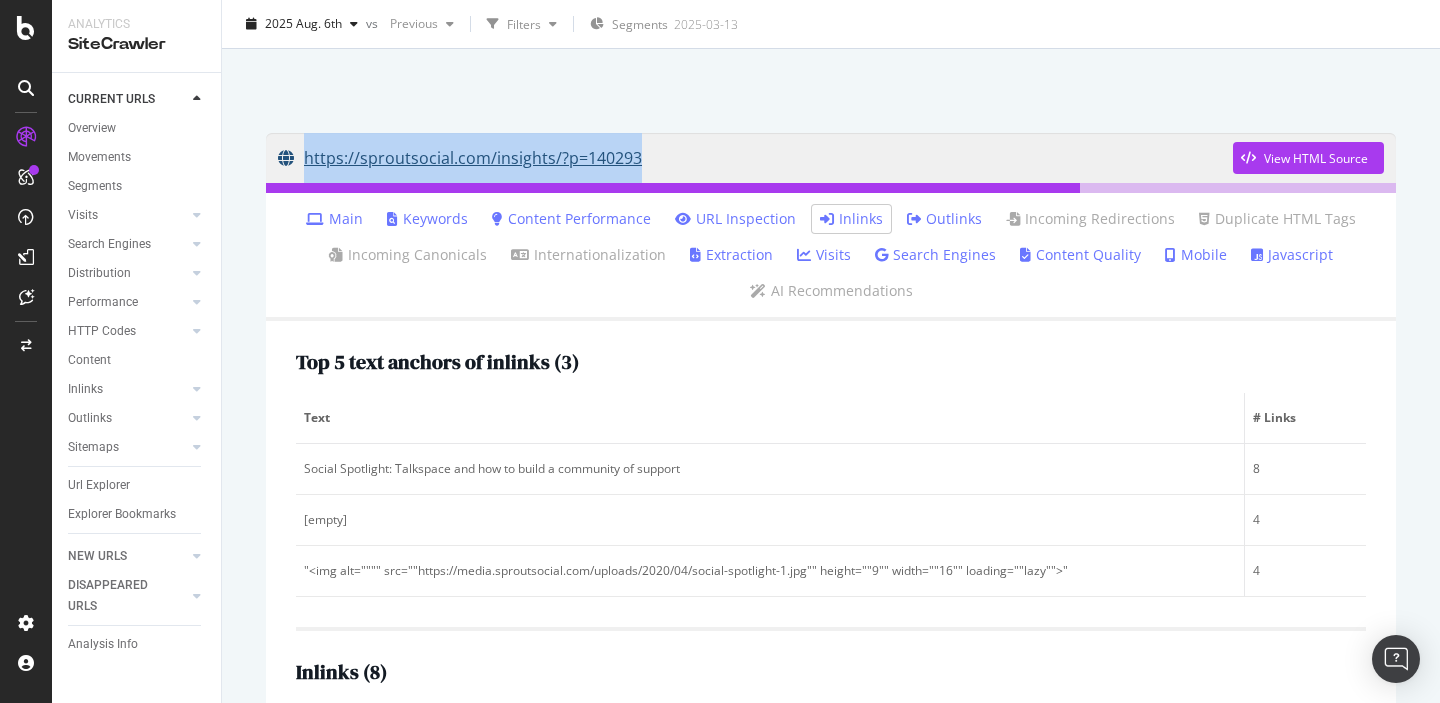 drag, startPoint x: 297, startPoint y: 125, endPoint x: 643, endPoint y: 179, distance: 350.1885 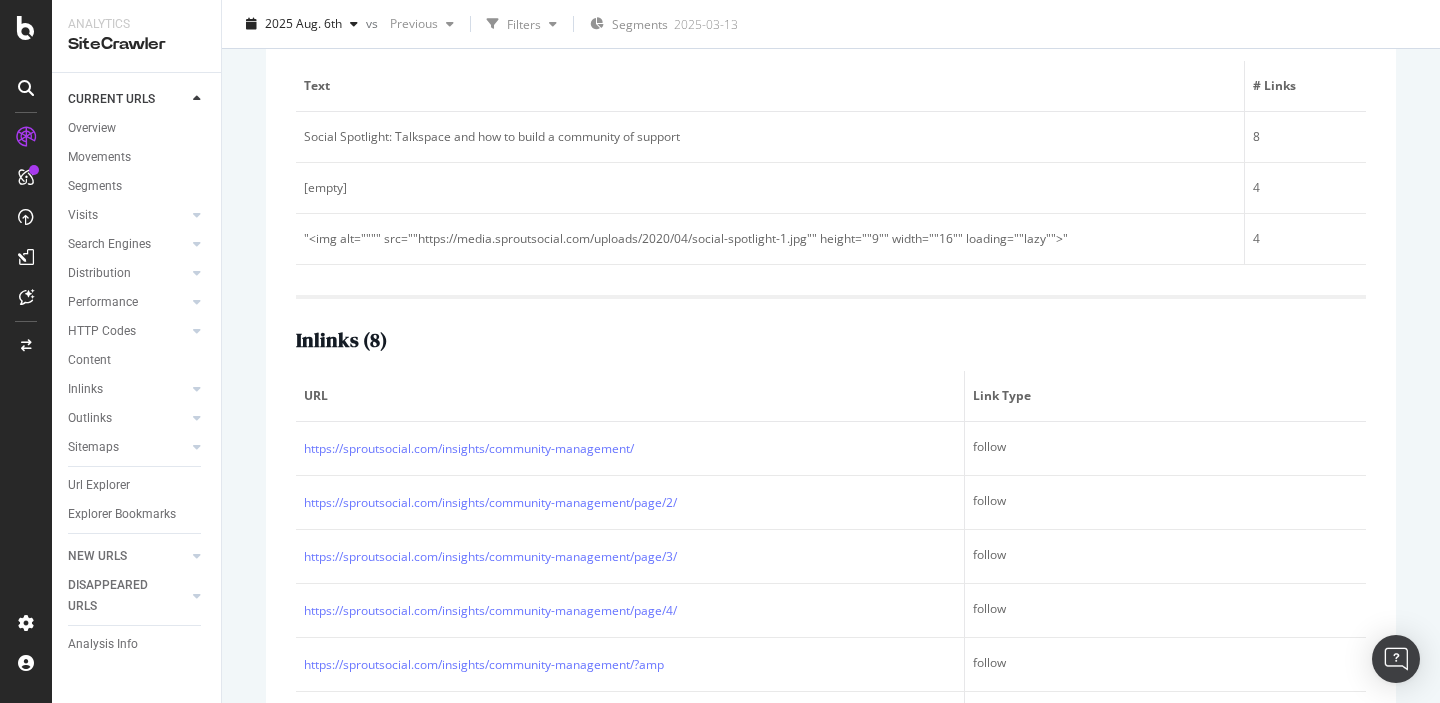 scroll, scrollTop: 595, scrollLeft: 0, axis: vertical 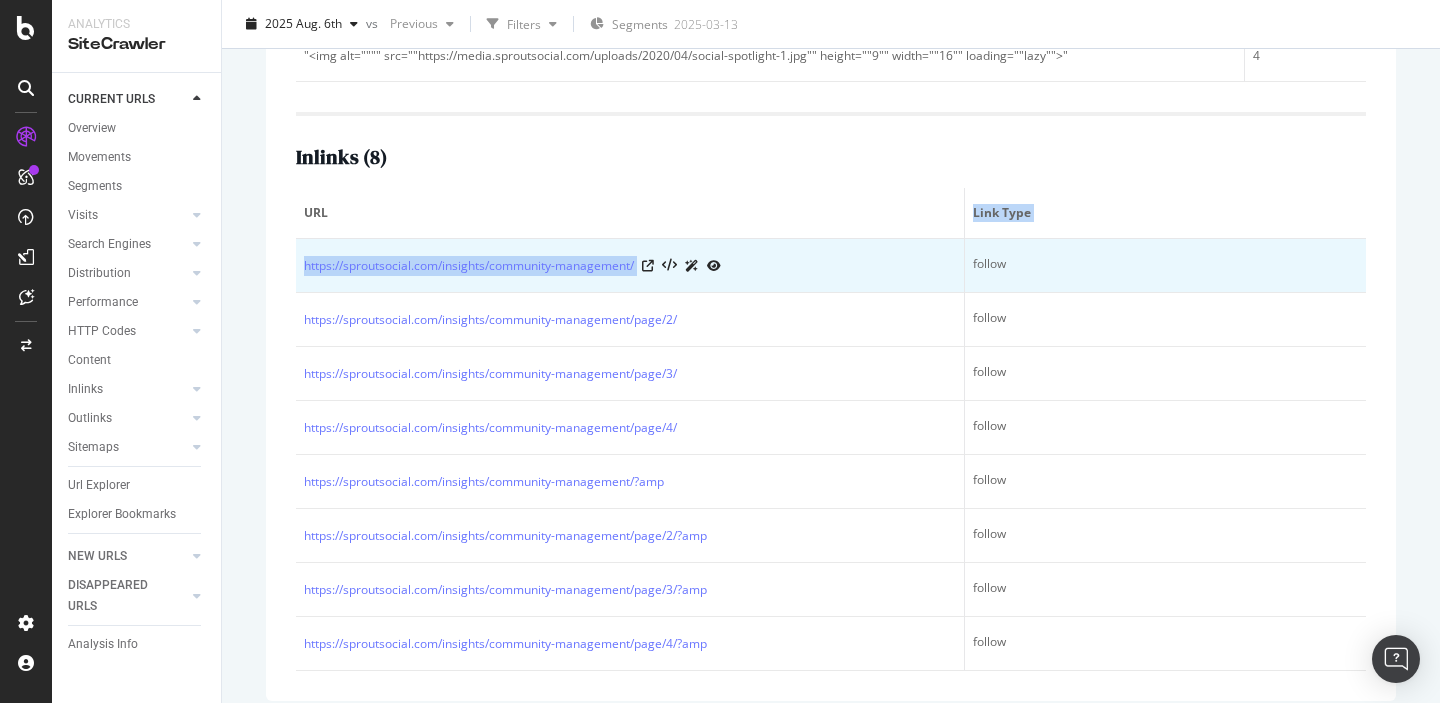 drag, startPoint x: 451, startPoint y: 219, endPoint x: 642, endPoint y: 263, distance: 196.00255 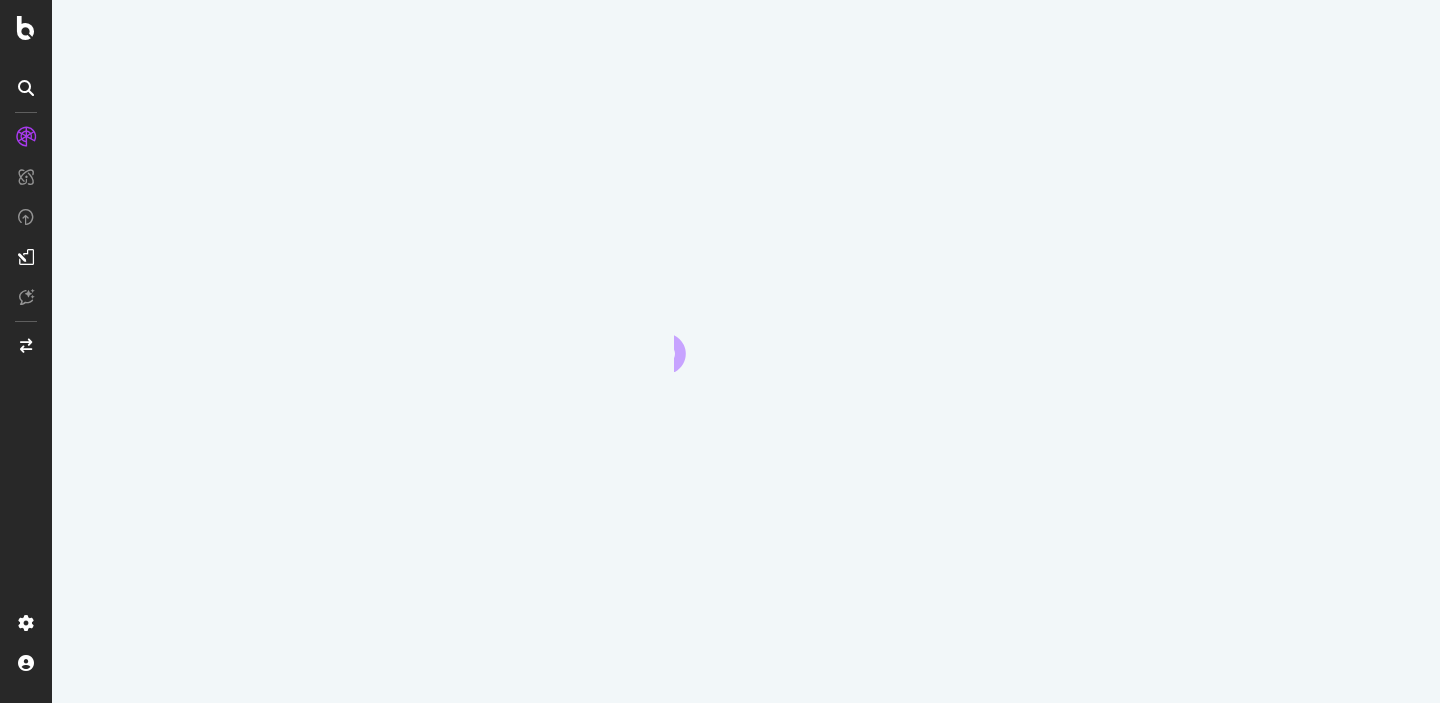 scroll, scrollTop: 0, scrollLeft: 0, axis: both 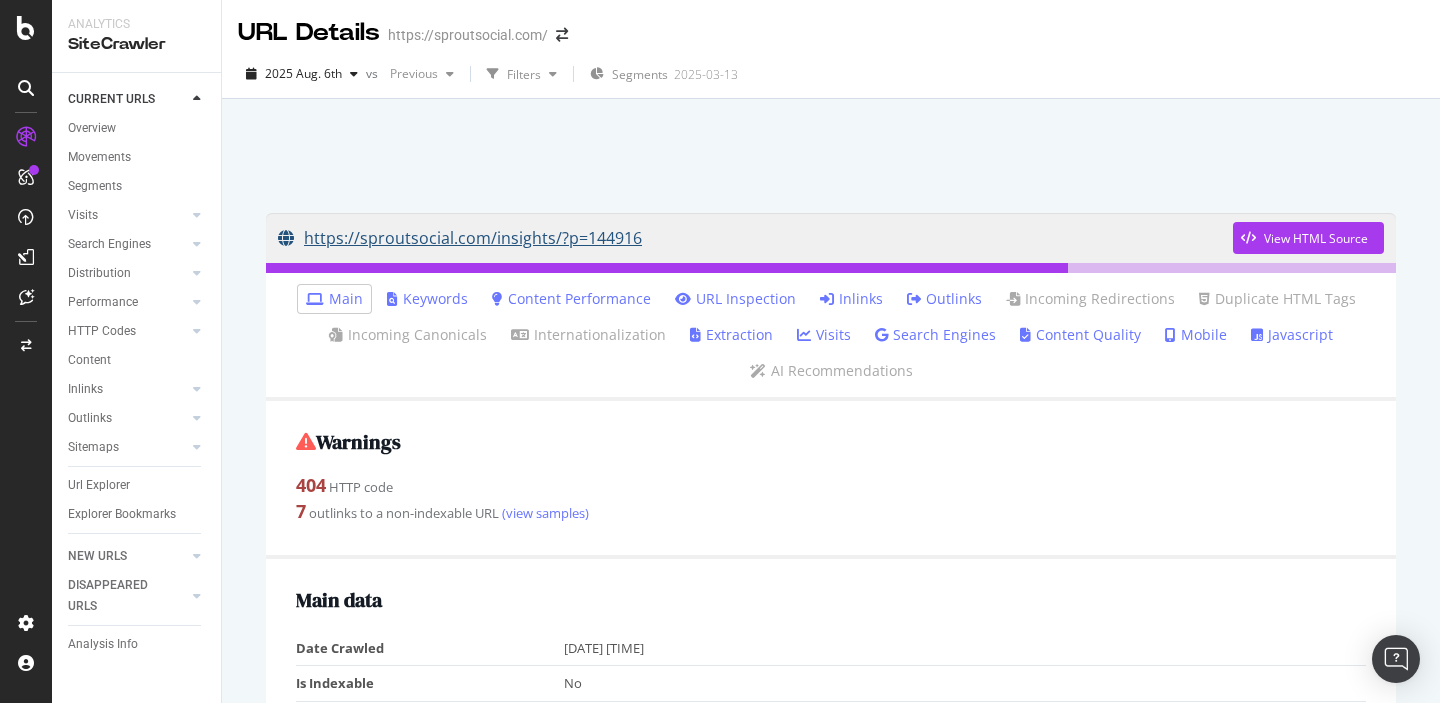 click on "https://sproutsocial.com/insights/?p=144916" at bounding box center (755, 238) 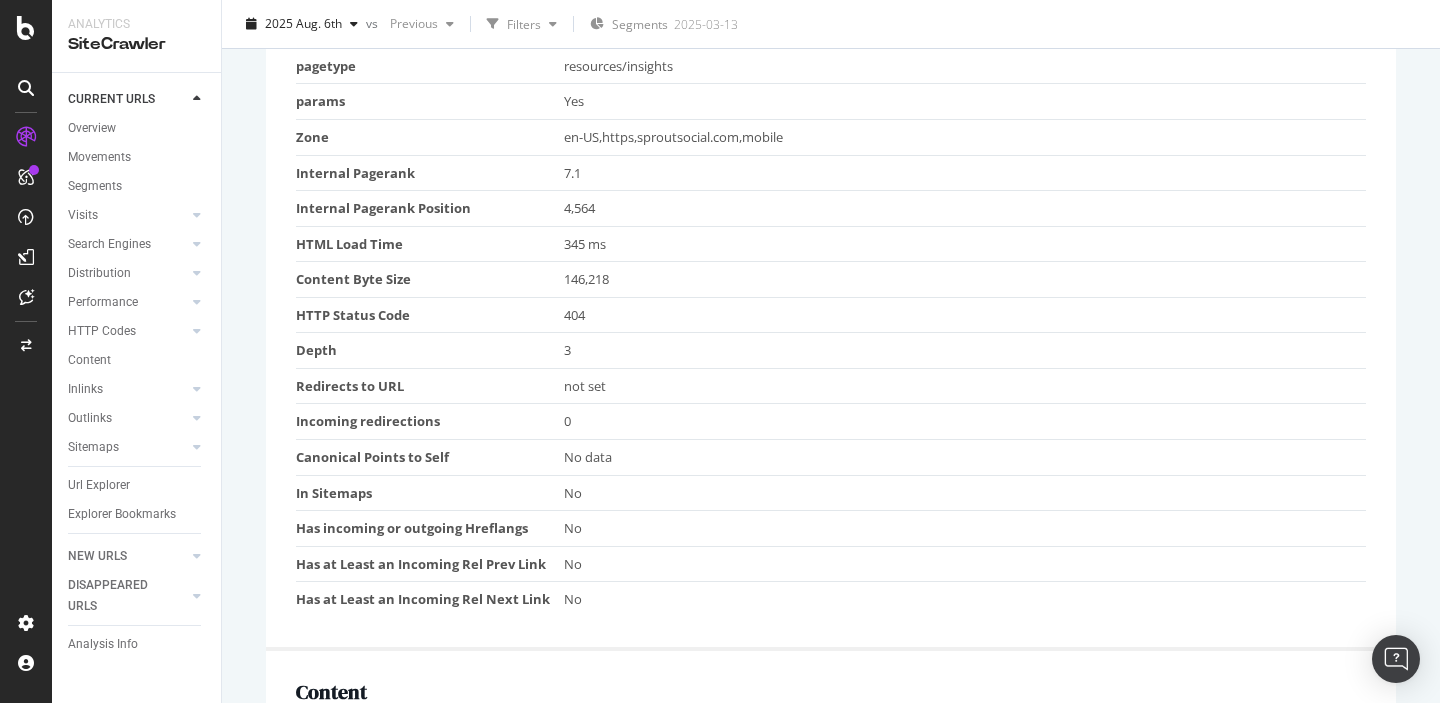 scroll, scrollTop: 0, scrollLeft: 0, axis: both 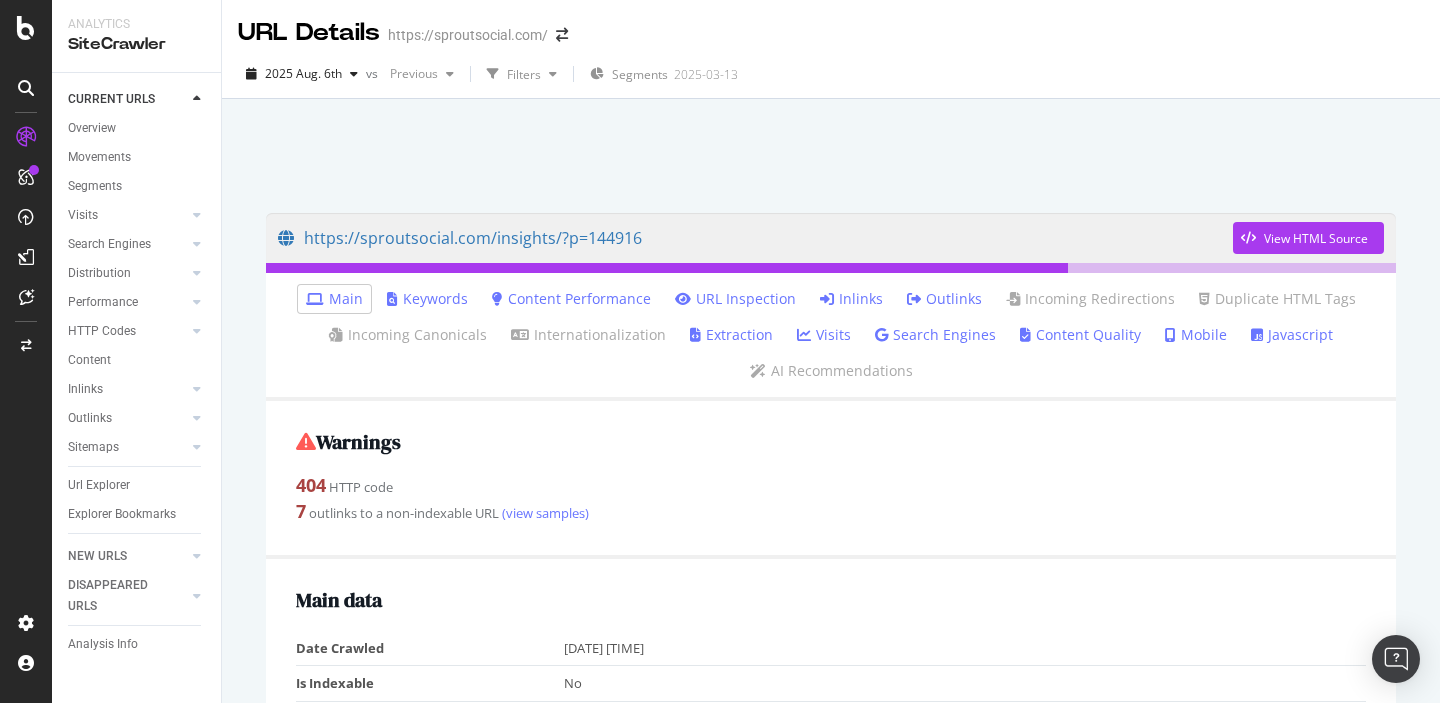 click on "Inlinks" at bounding box center [851, 299] 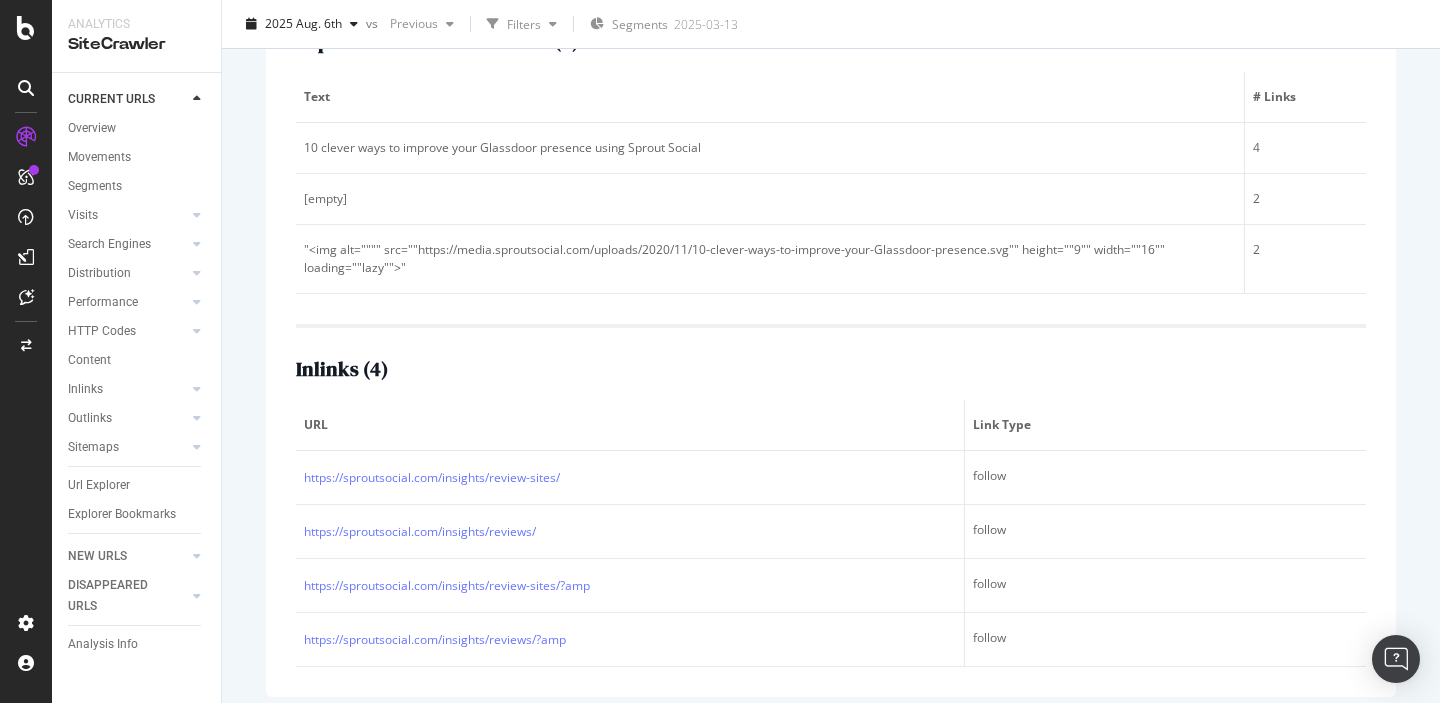 scroll, scrollTop: 417, scrollLeft: 0, axis: vertical 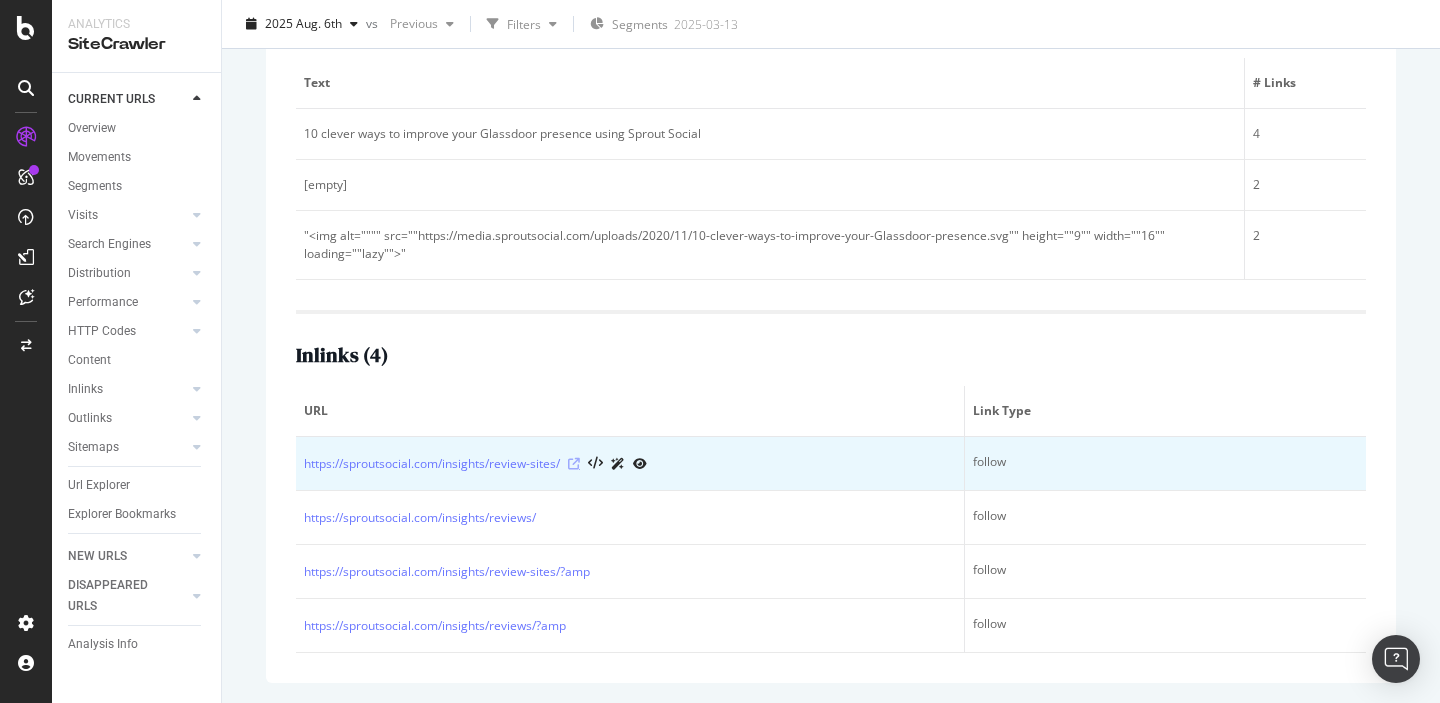 click at bounding box center (574, 464) 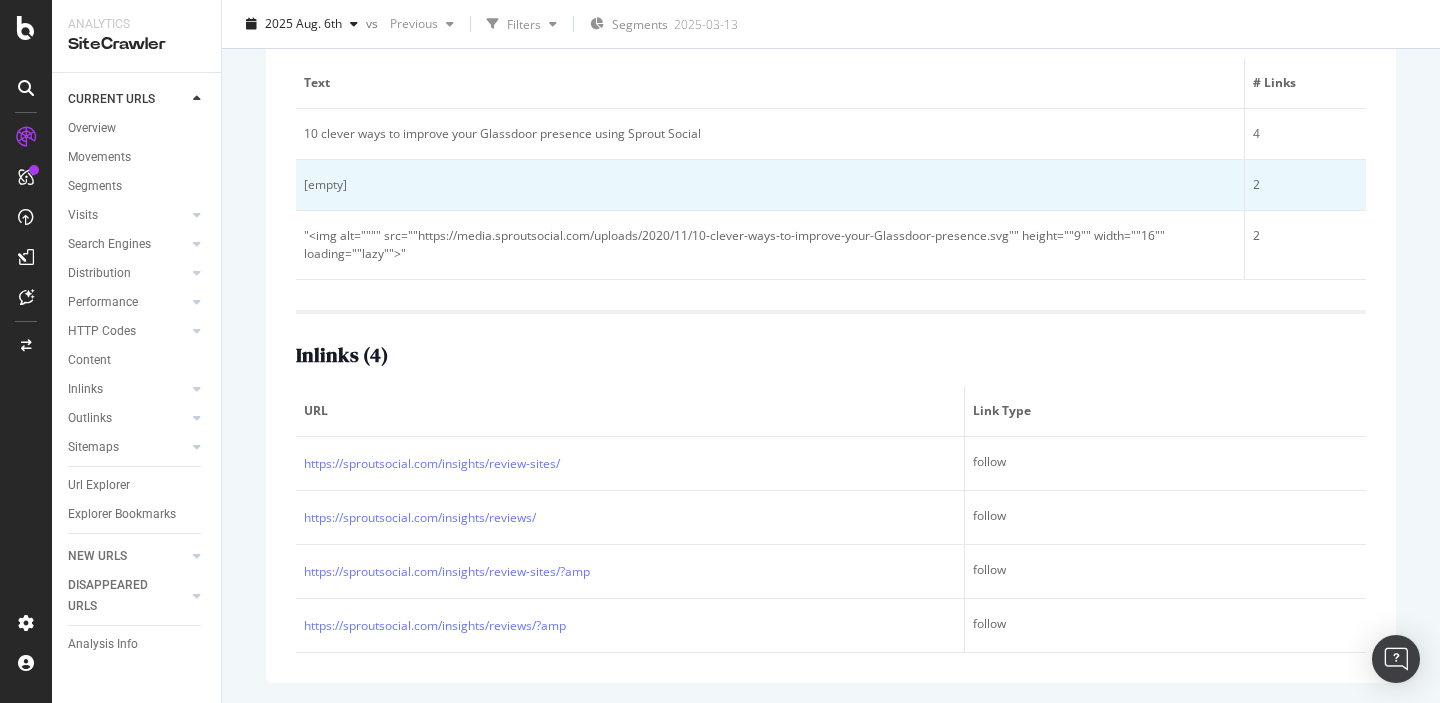 scroll, scrollTop: 0, scrollLeft: 0, axis: both 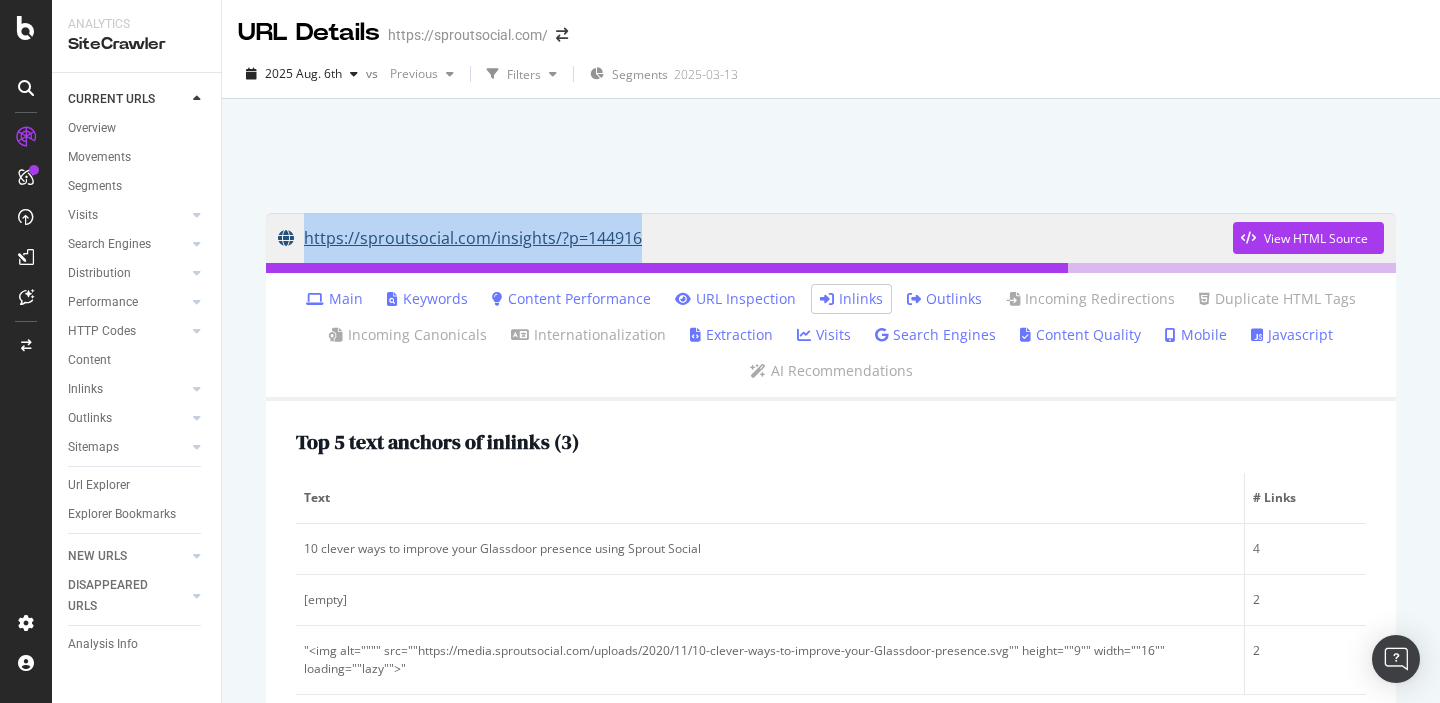 drag, startPoint x: 410, startPoint y: 190, endPoint x: 637, endPoint y: 238, distance: 232.0194 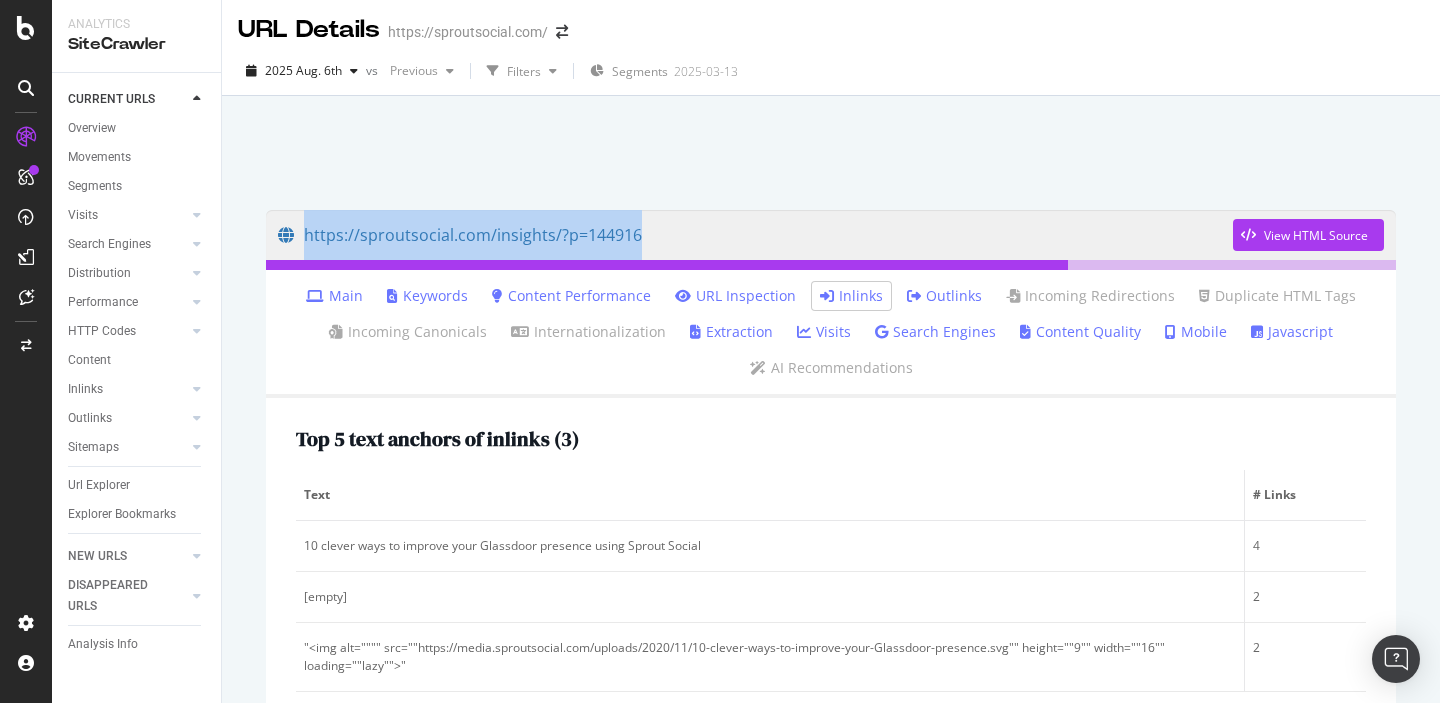 scroll, scrollTop: 0, scrollLeft: 0, axis: both 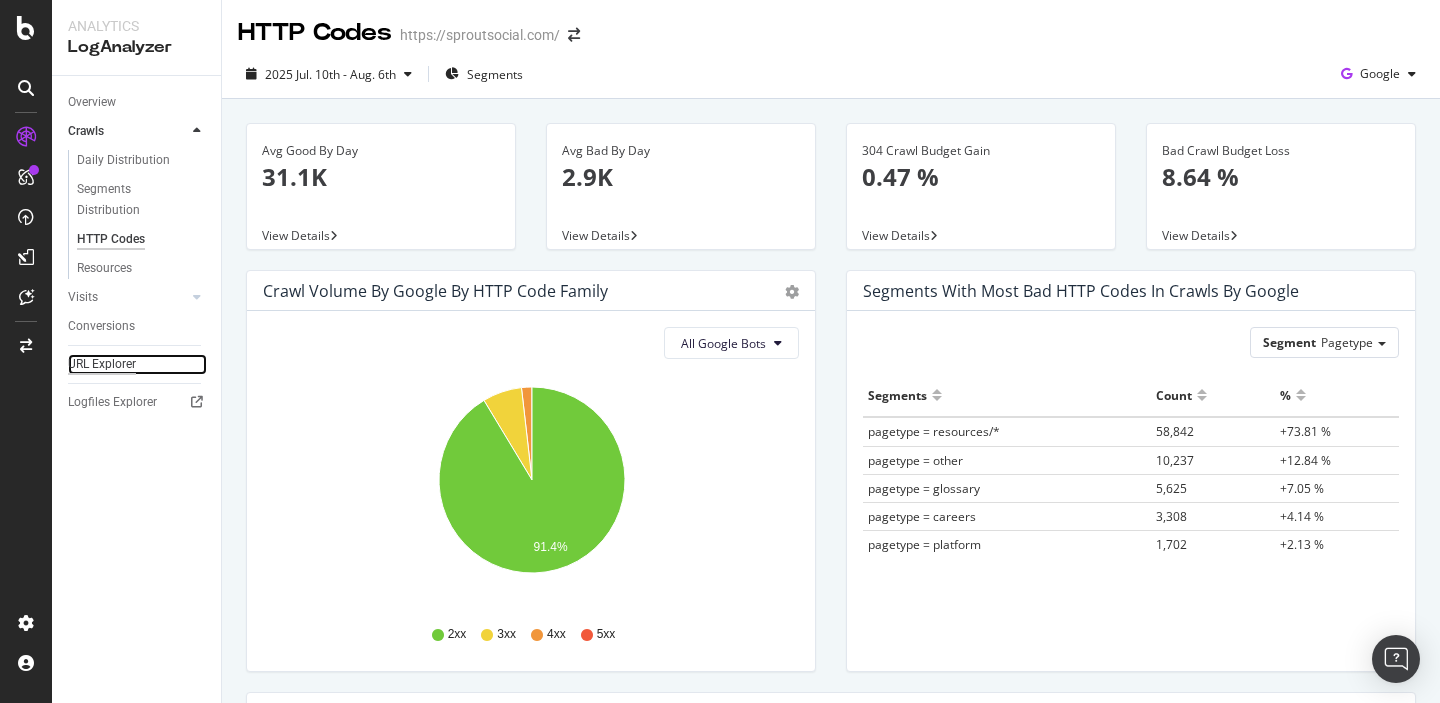 click on "URL Explorer" at bounding box center [102, 364] 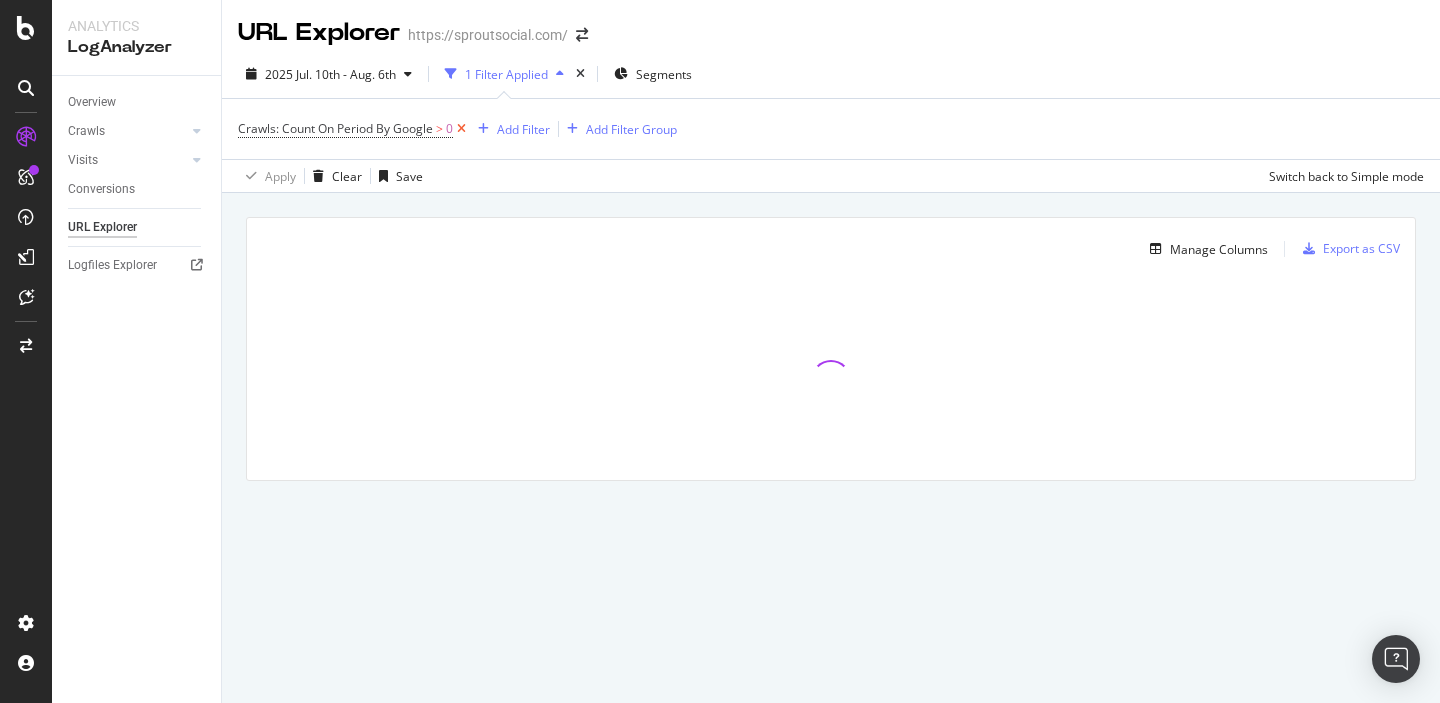 click at bounding box center [461, 129] 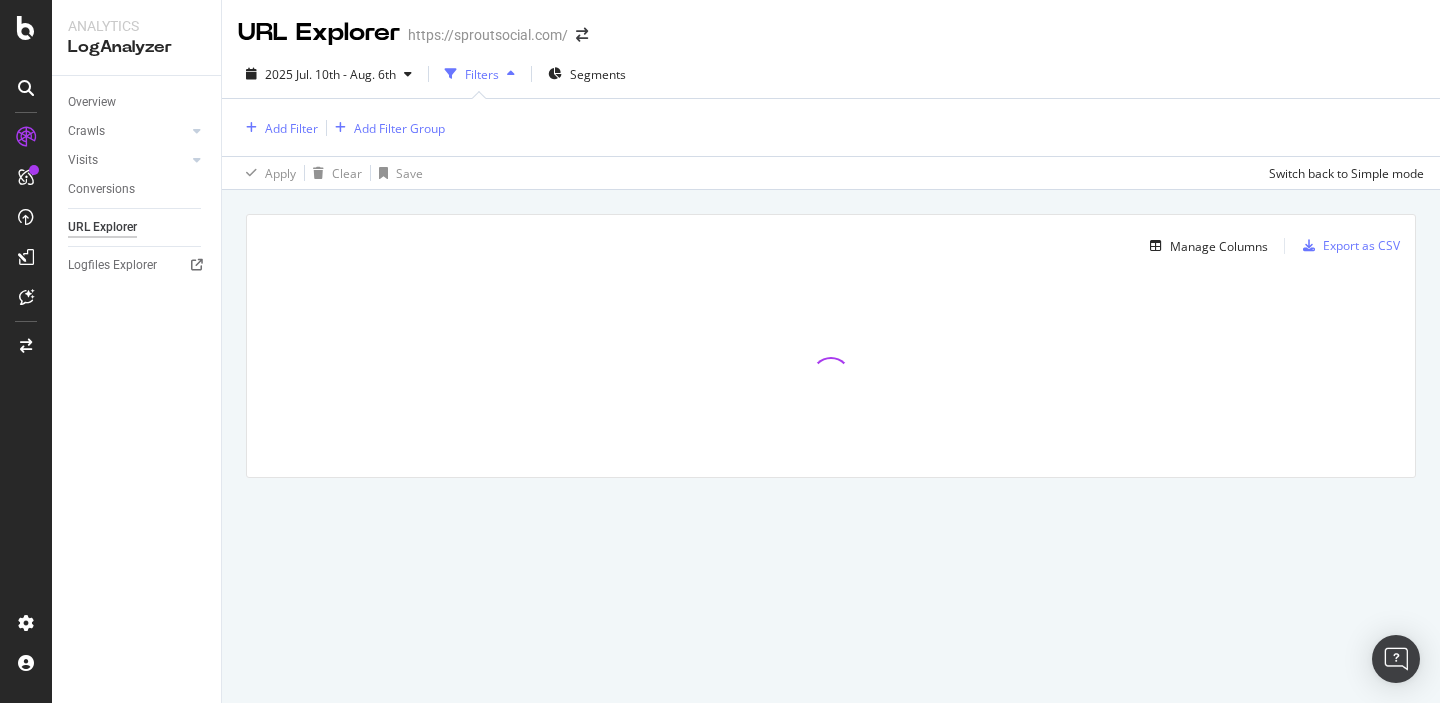 click on "2025 Jul. 10th - Aug. 6th Filters Segments" at bounding box center (831, 78) 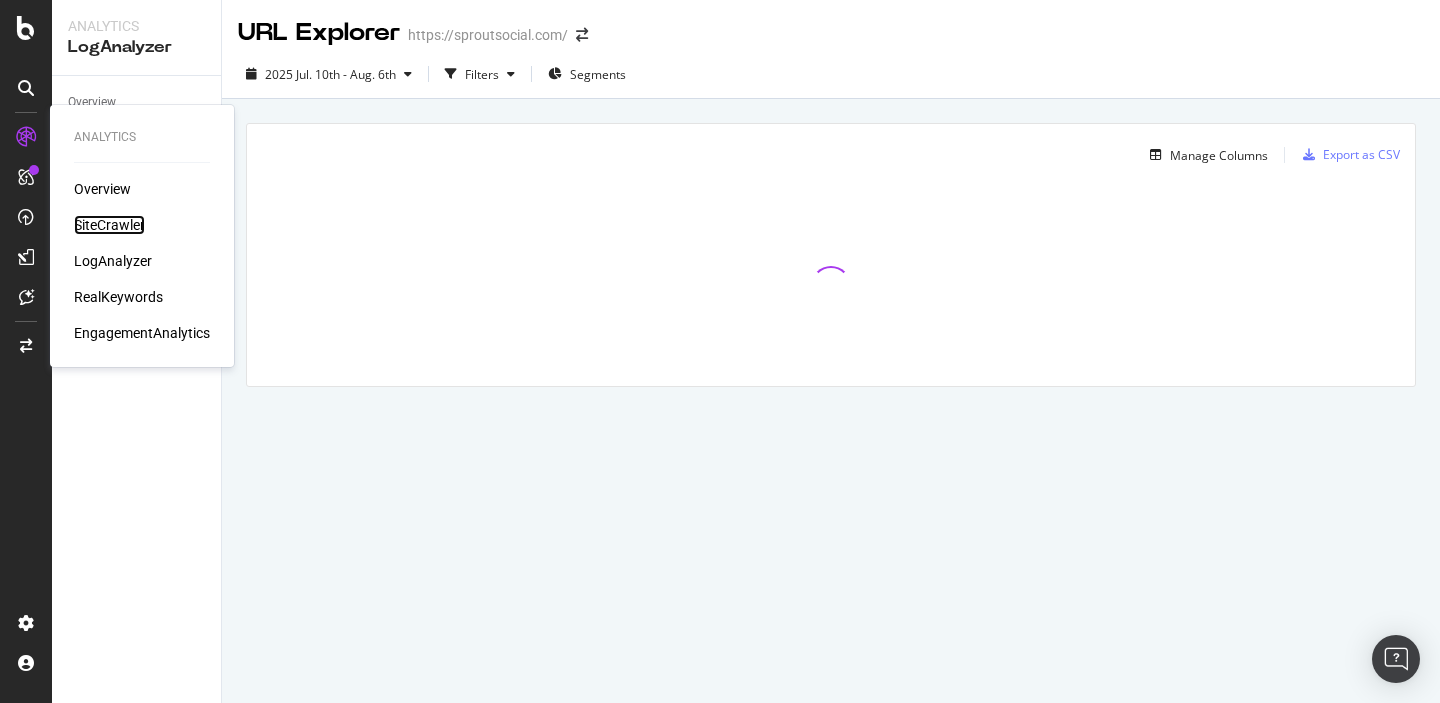 click on "SiteCrawler" at bounding box center [109, 225] 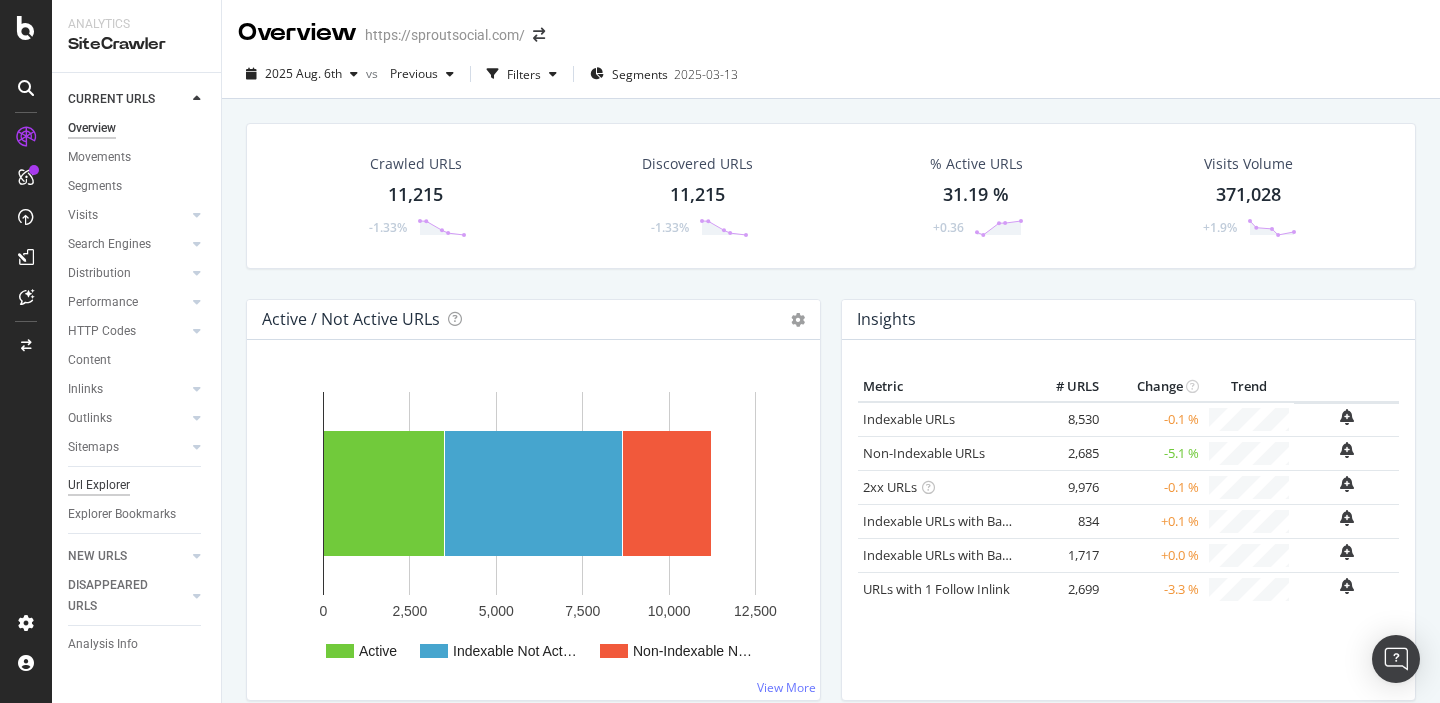 click on "Url Explorer" at bounding box center (99, 485) 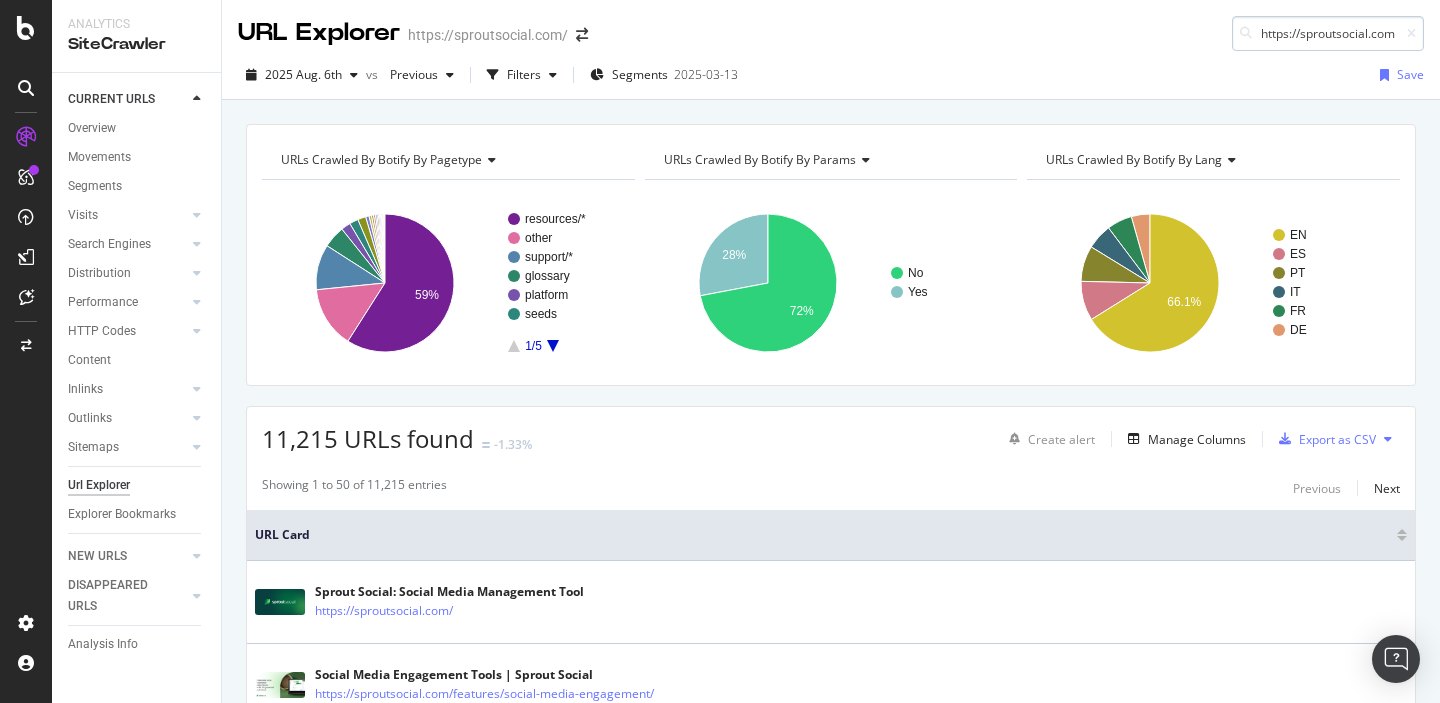 scroll, scrollTop: 0, scrollLeft: 139, axis: horizontal 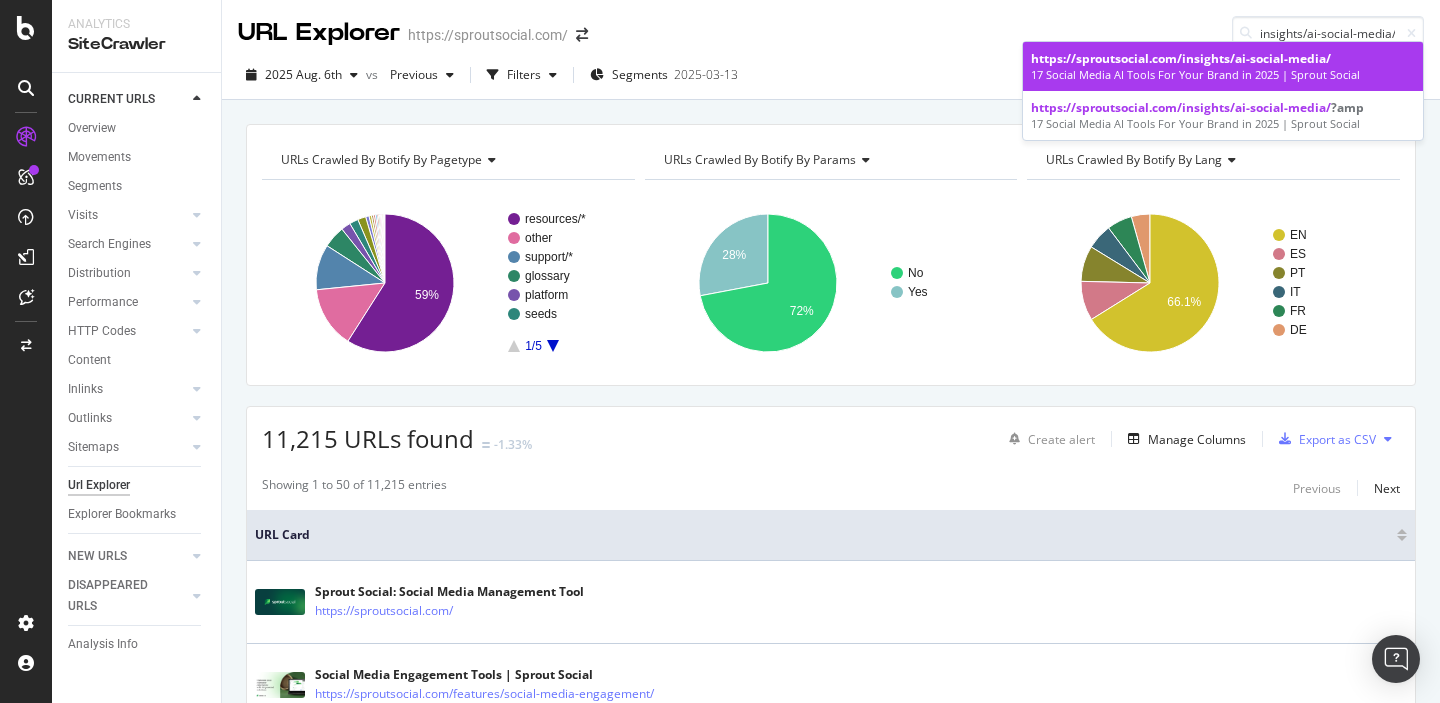 type on "https://sproutsocial.com/insights/ai-social-media/" 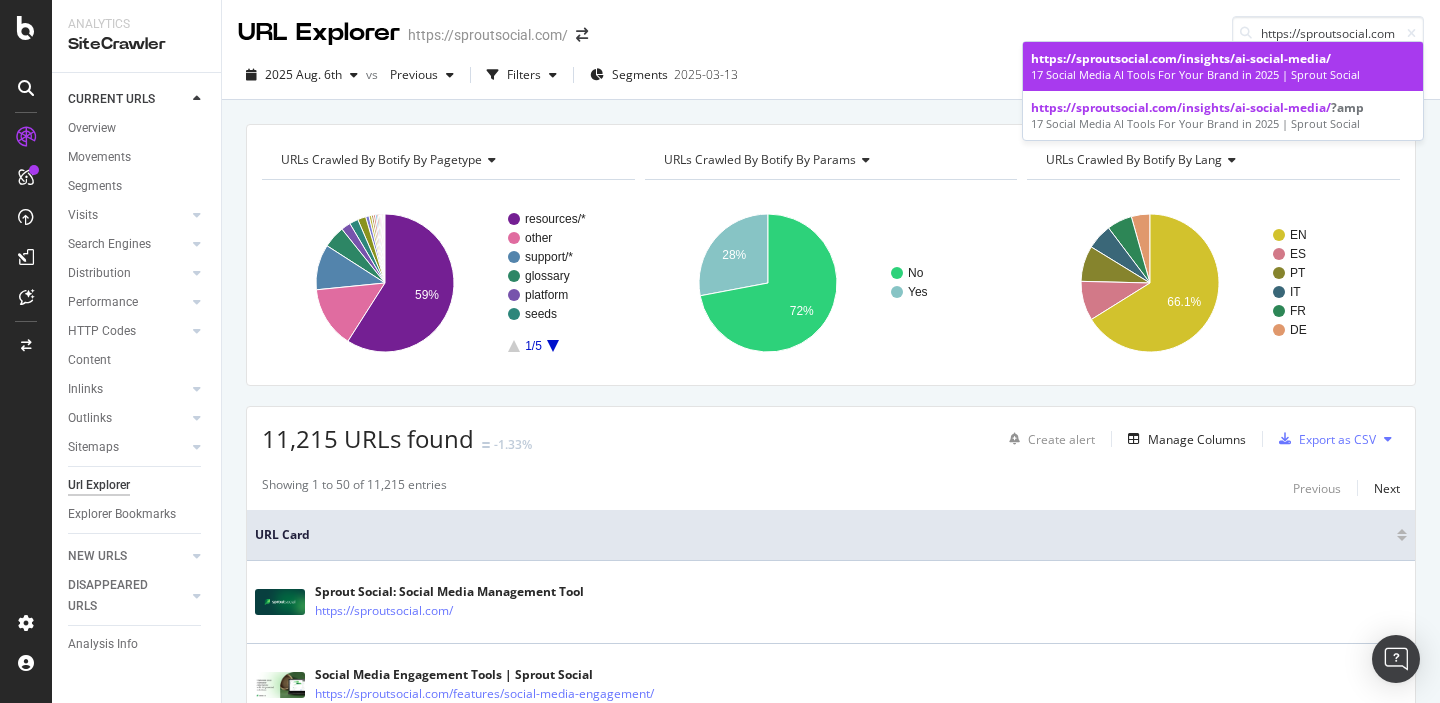 click on "17 Social Media AI Tools For Your Brand in 2025 | Sprout Social" at bounding box center [1223, 75] 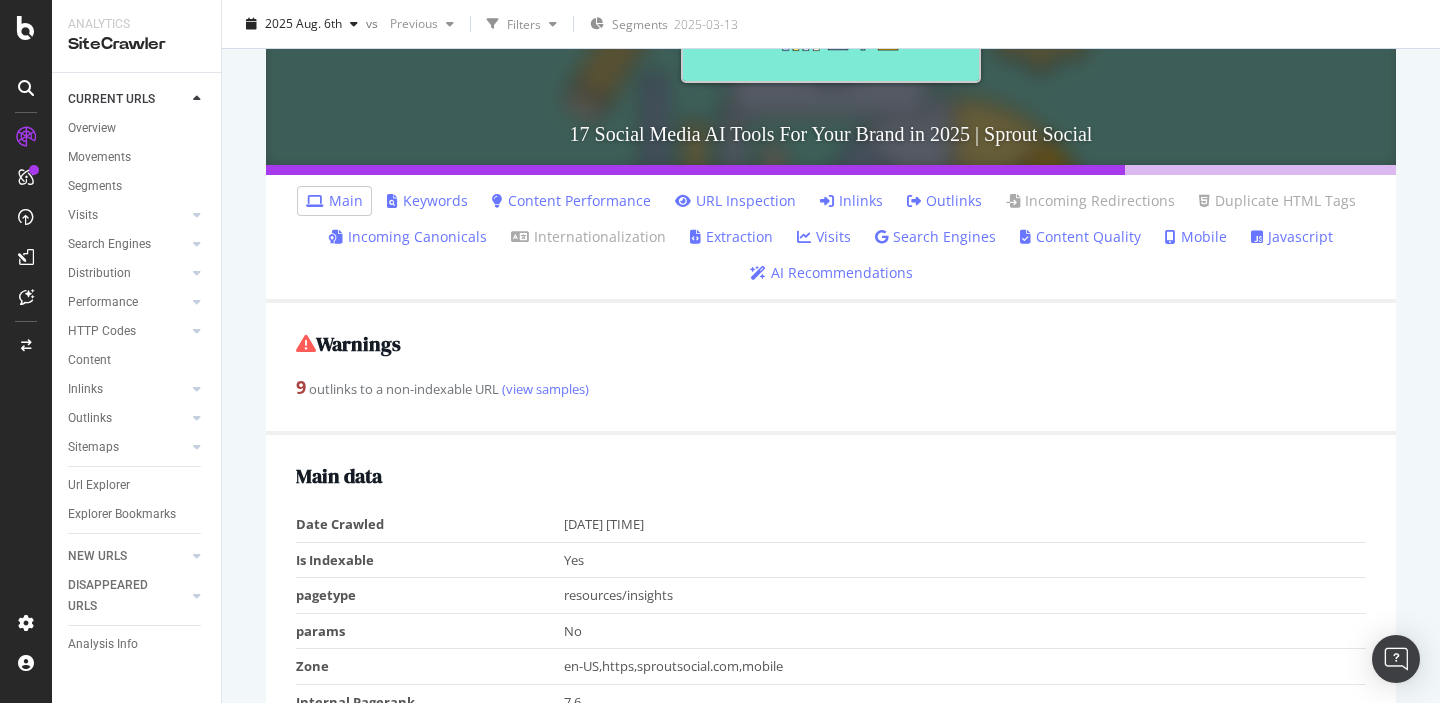 scroll, scrollTop: 410, scrollLeft: 0, axis: vertical 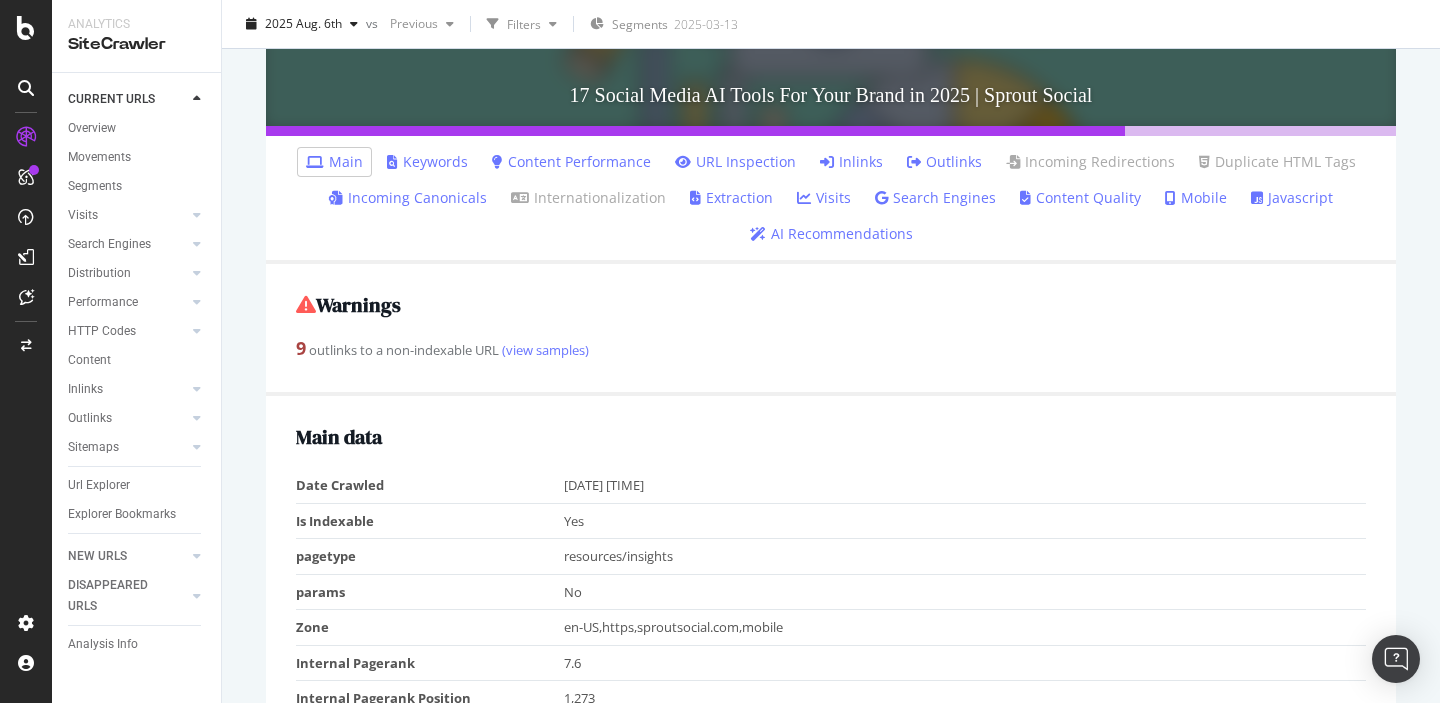 click on "Inlinks" at bounding box center [851, 162] 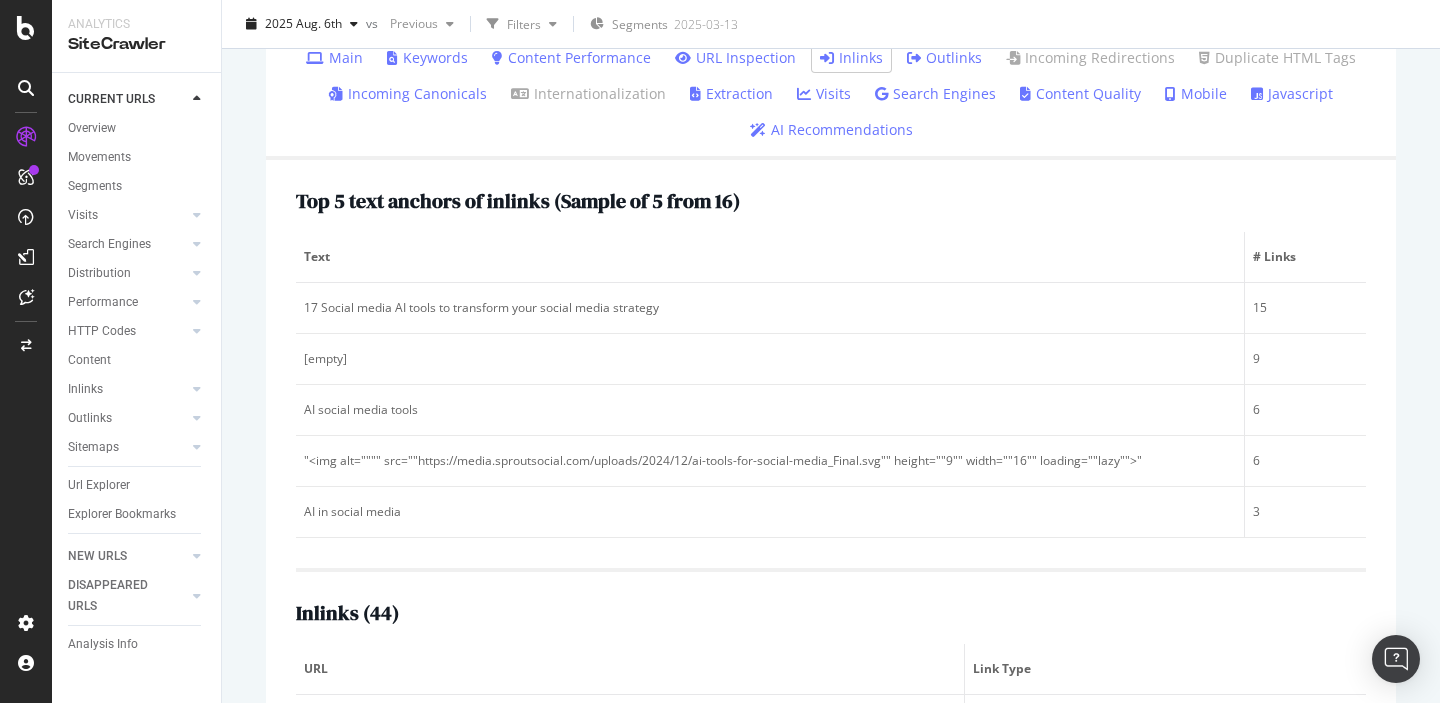 scroll, scrollTop: 866, scrollLeft: 0, axis: vertical 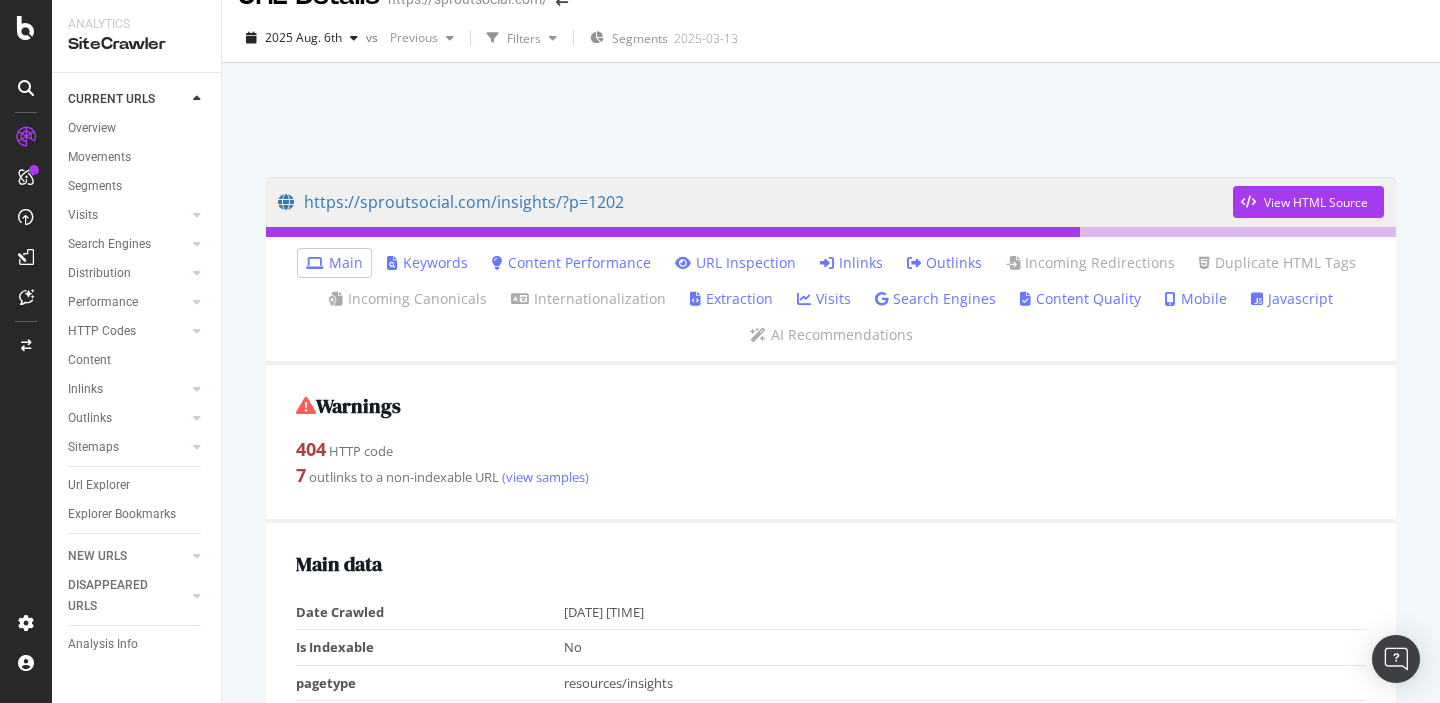 click on "Inlinks" at bounding box center [851, 263] 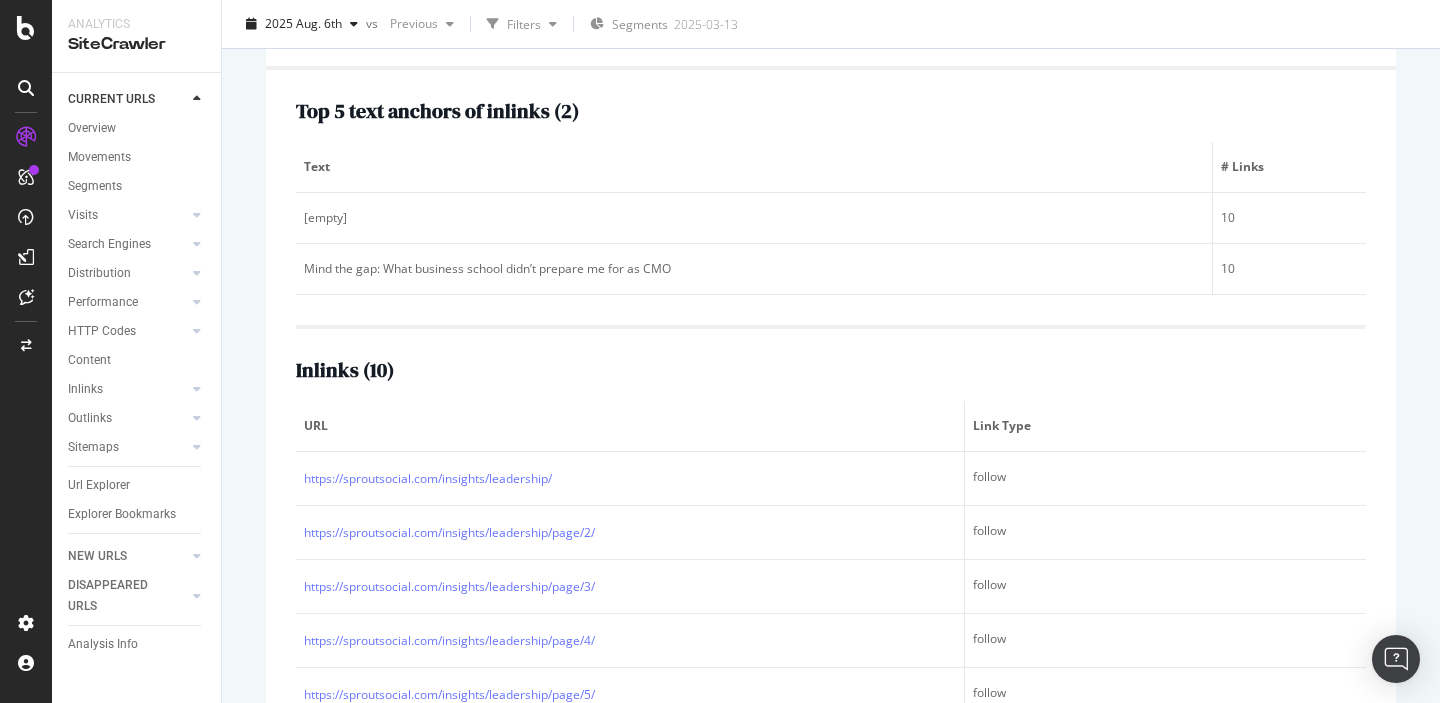 scroll, scrollTop: 334, scrollLeft: 0, axis: vertical 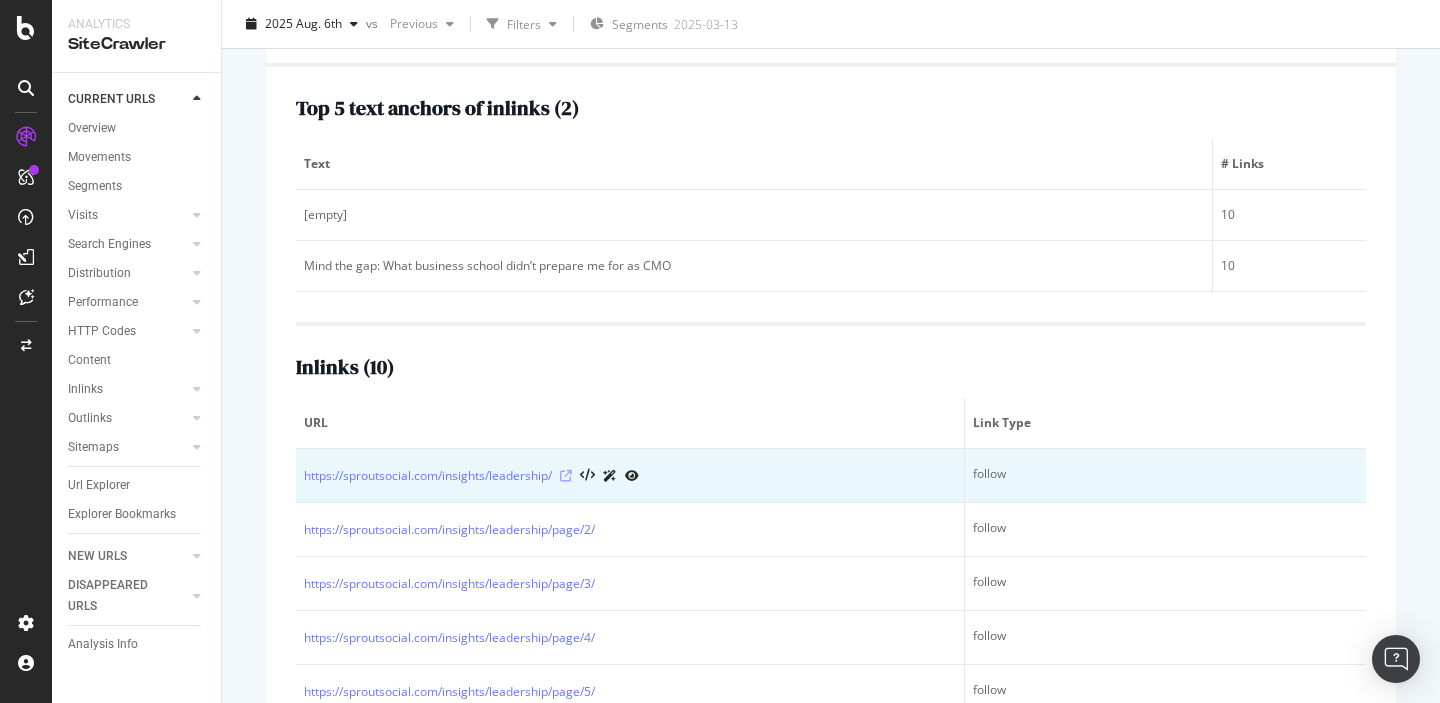 click at bounding box center (566, 476) 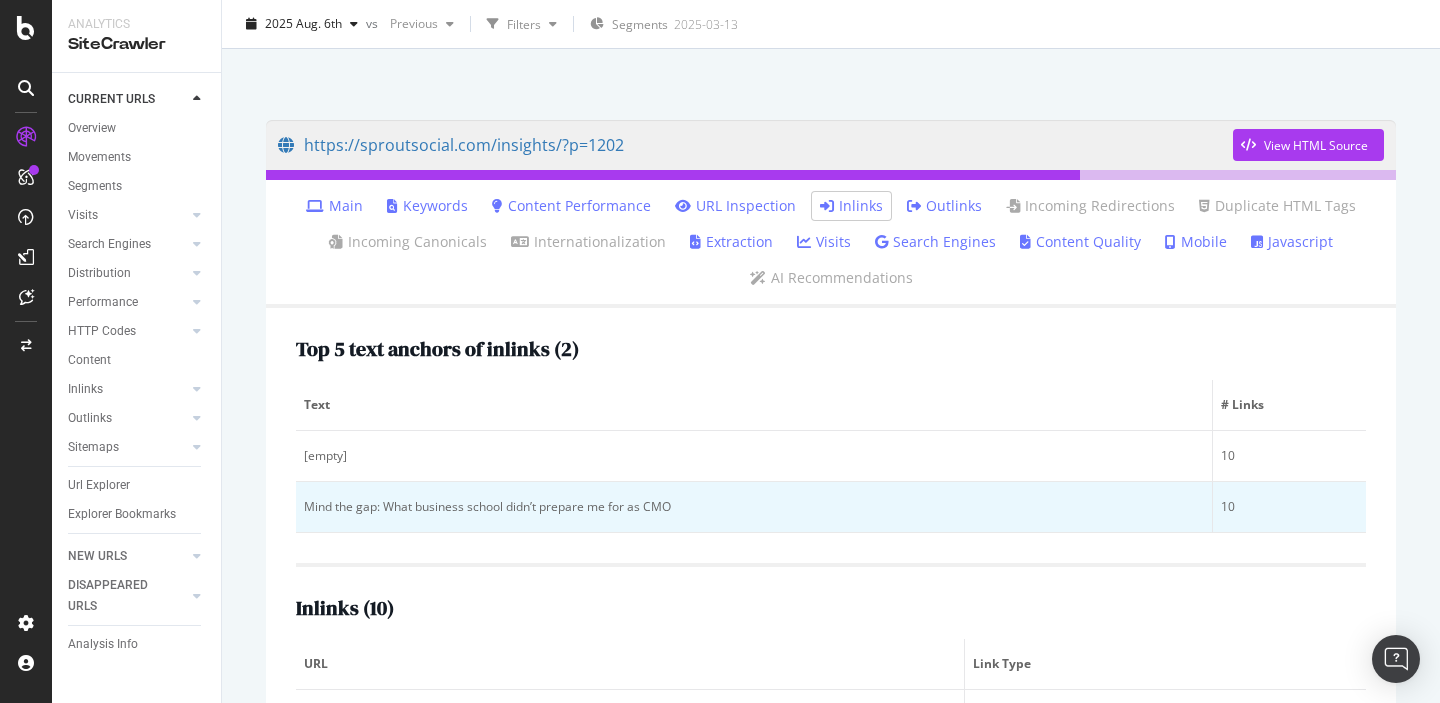 scroll, scrollTop: 0, scrollLeft: 0, axis: both 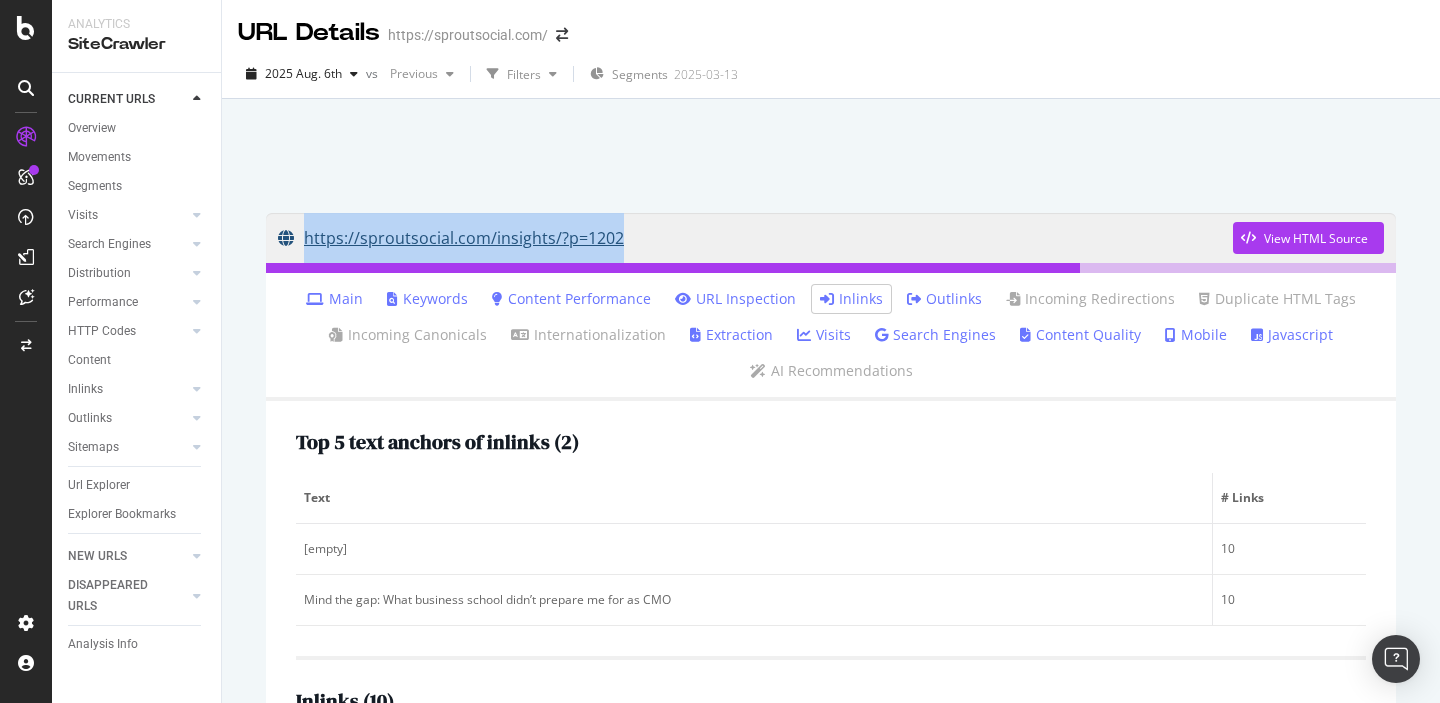 drag, startPoint x: 456, startPoint y: 185, endPoint x: 619, endPoint y: 235, distance: 170.49634 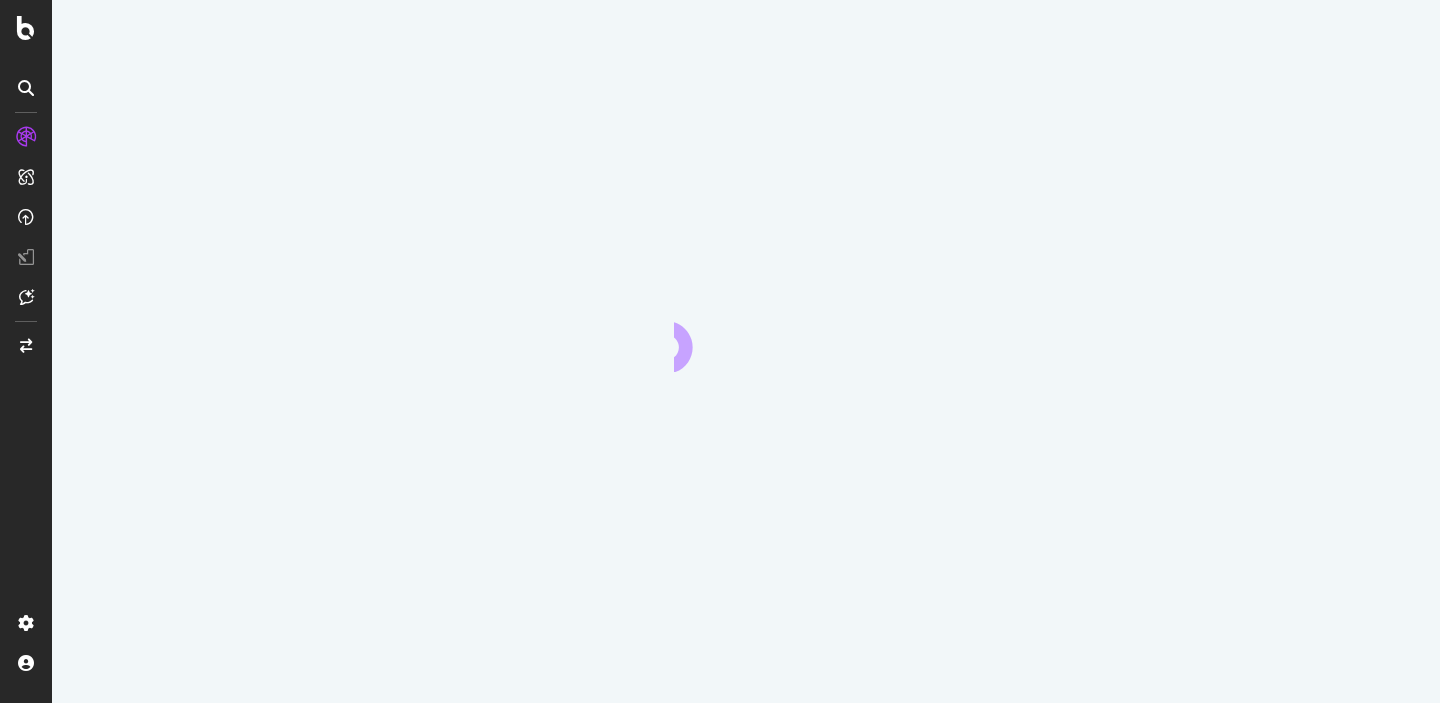 scroll, scrollTop: 0, scrollLeft: 0, axis: both 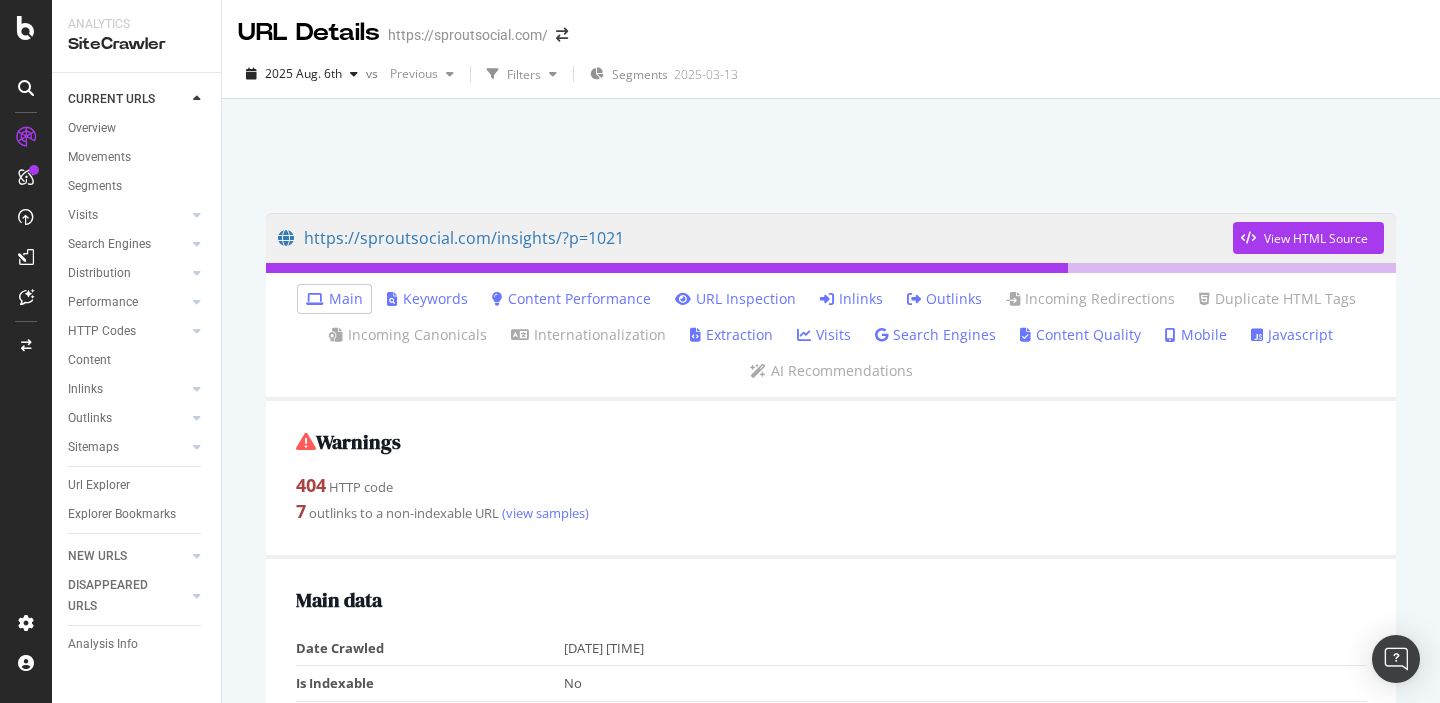 click on "Inlinks" at bounding box center (851, 299) 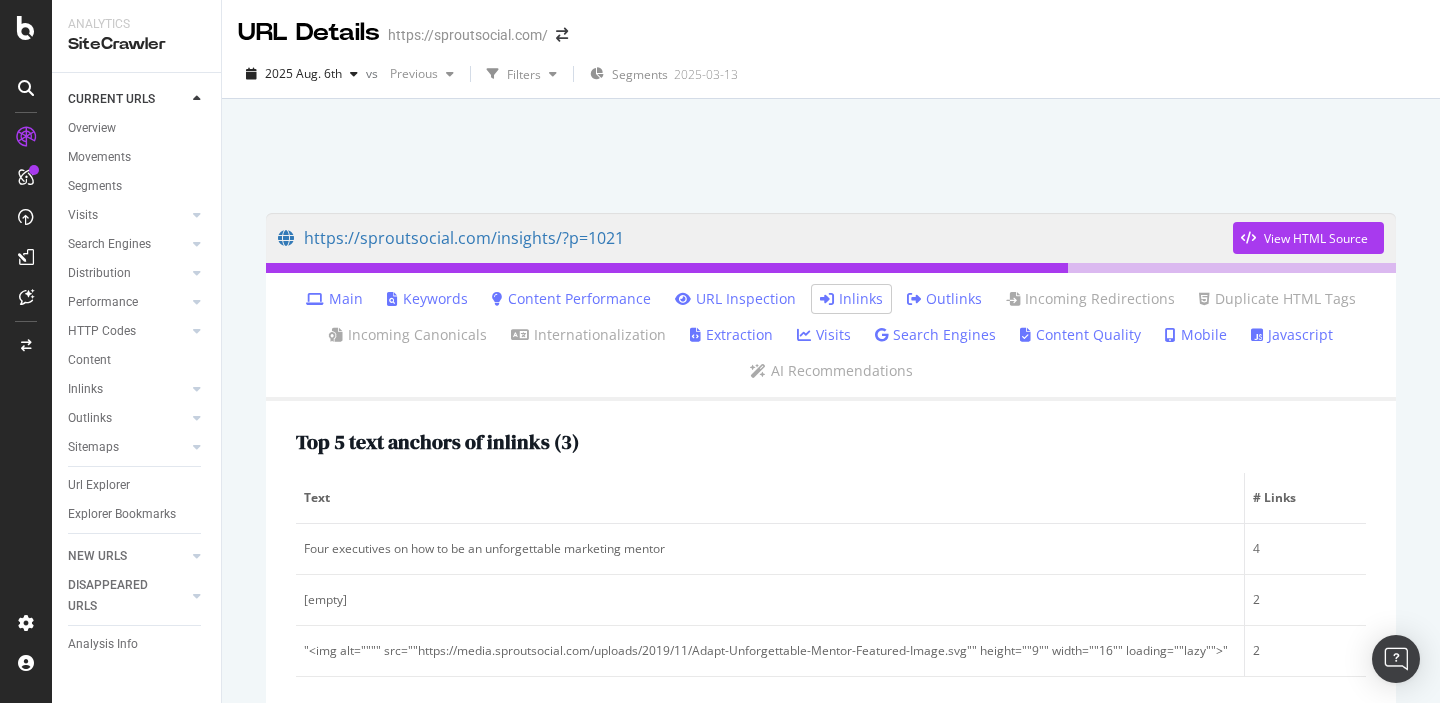 click on "Inlinks" at bounding box center [851, 299] 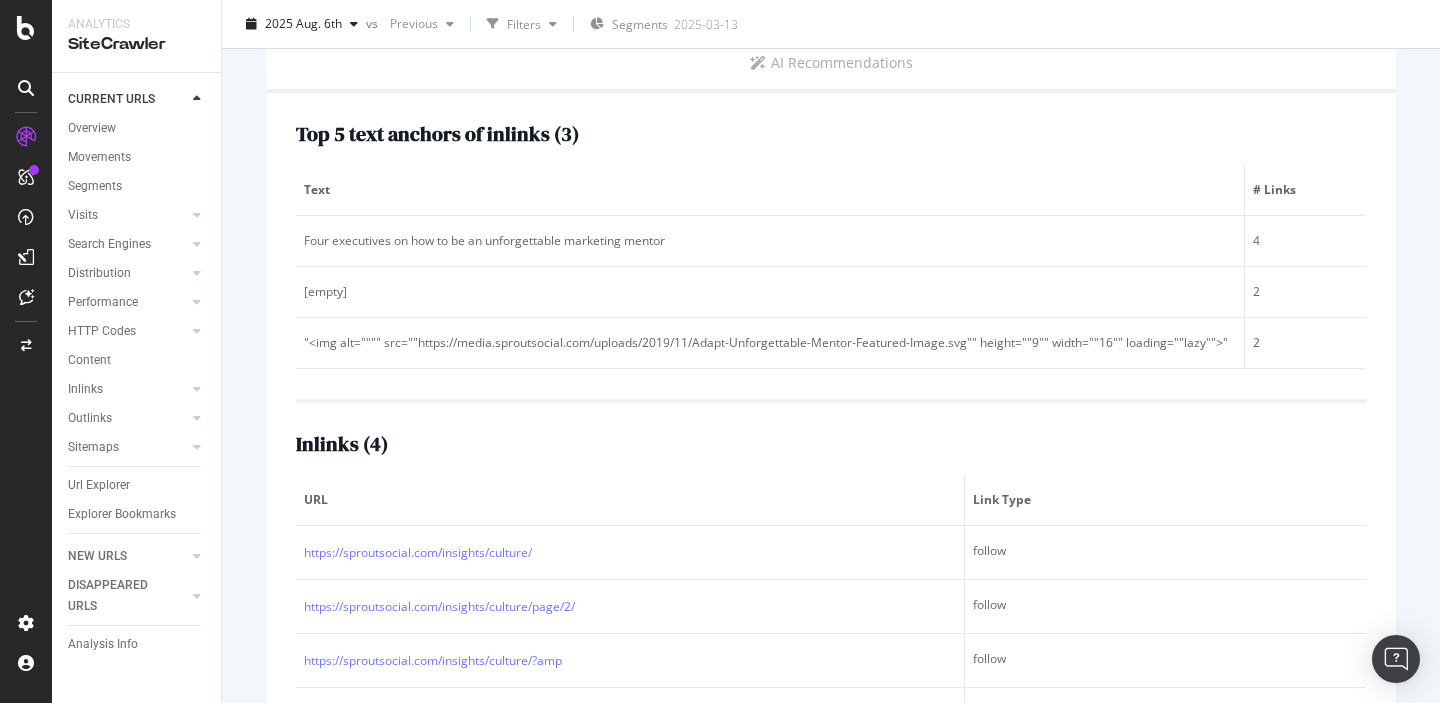 scroll, scrollTop: 399, scrollLeft: 0, axis: vertical 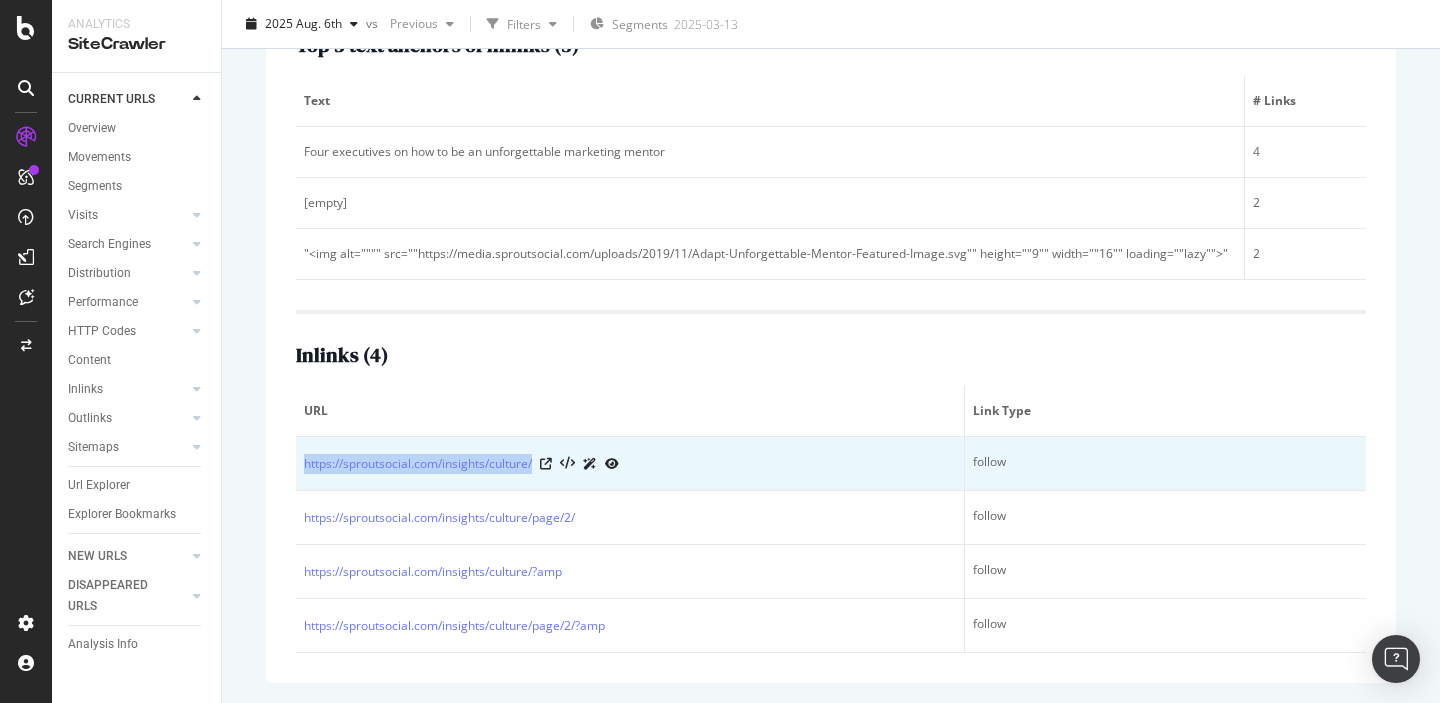drag, startPoint x: 478, startPoint y: 437, endPoint x: 537, endPoint y: 464, distance: 64.884514 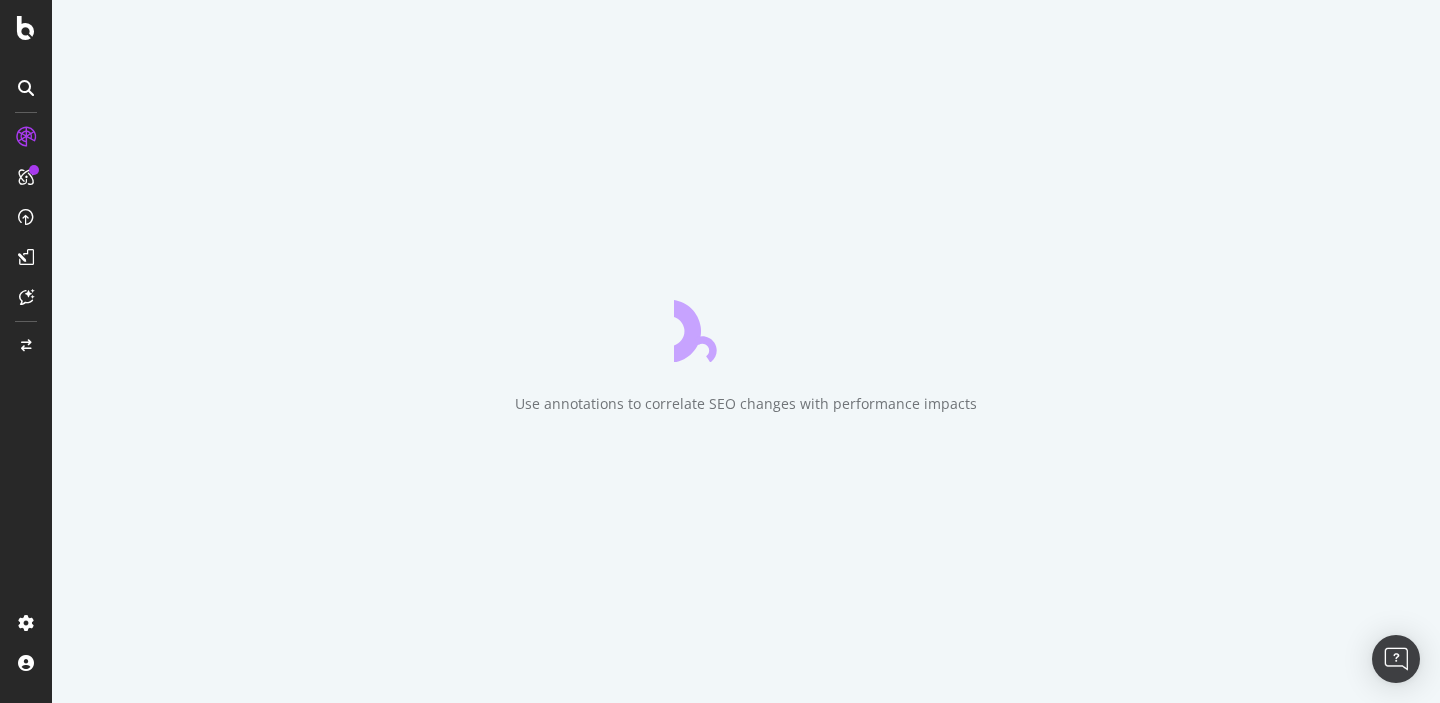 scroll, scrollTop: 0, scrollLeft: 0, axis: both 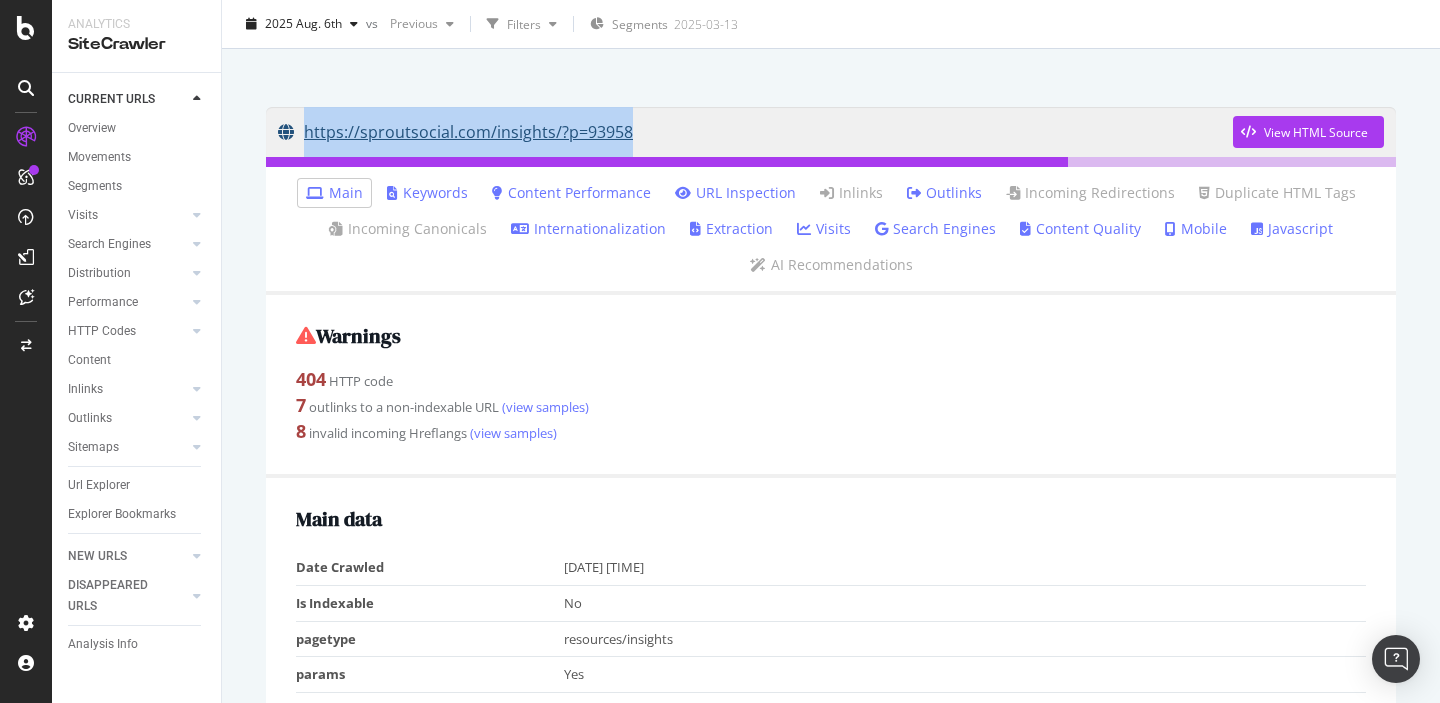 drag, startPoint x: 668, startPoint y: 94, endPoint x: 663, endPoint y: 130, distance: 36.345562 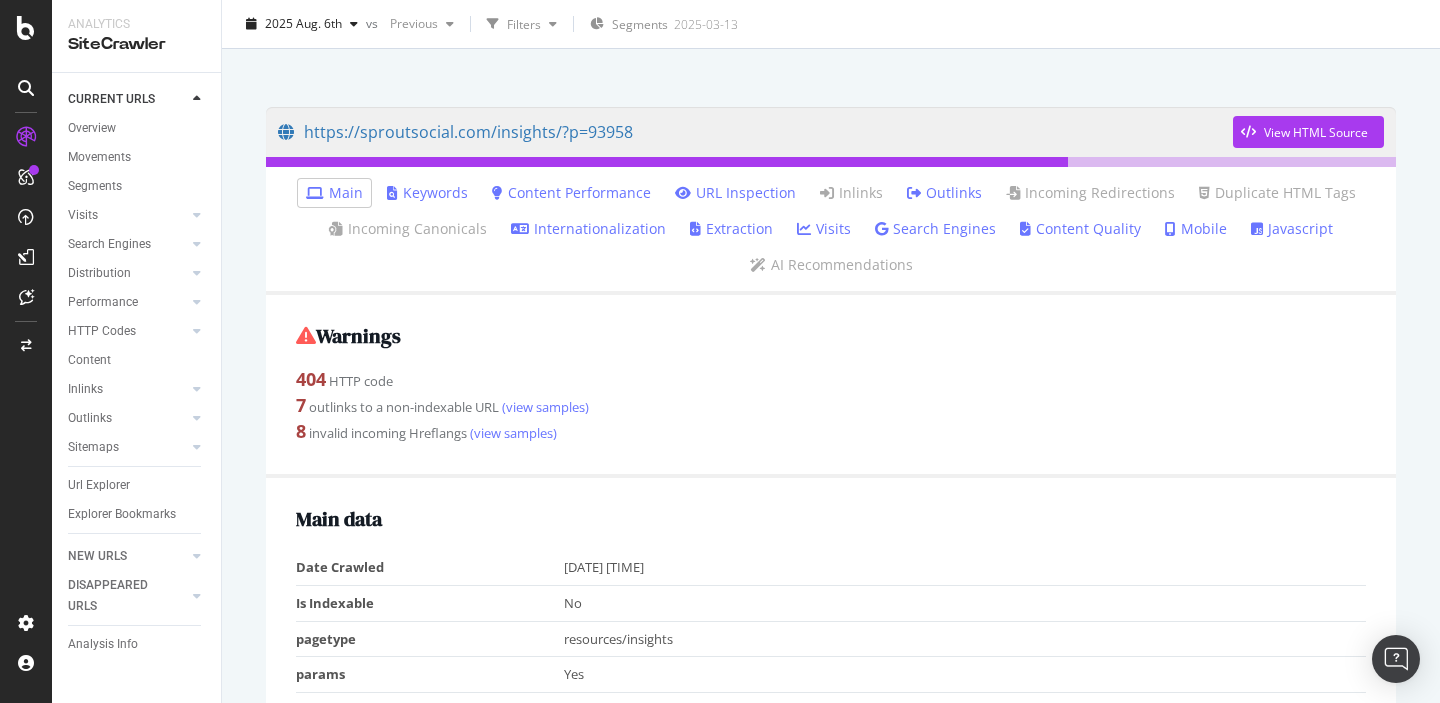 click on "URL Inspection" at bounding box center (735, 193) 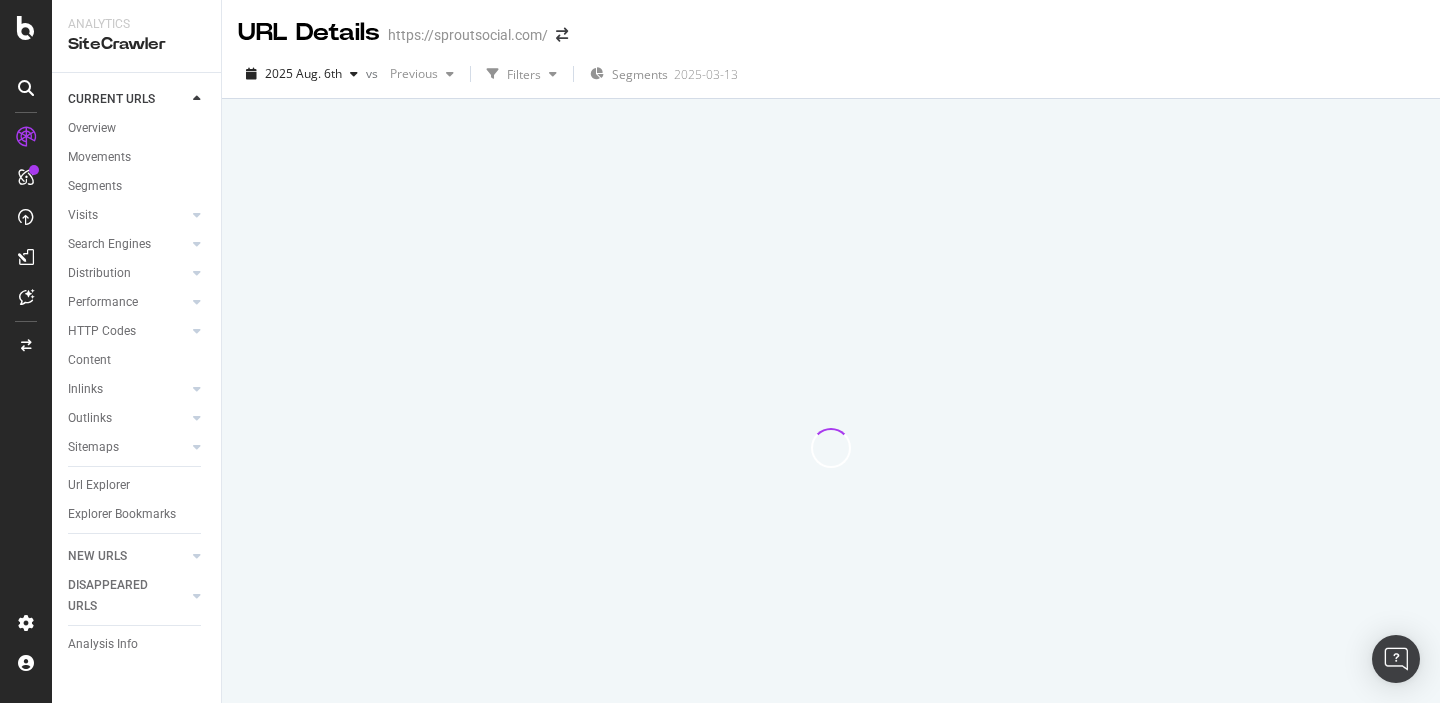scroll, scrollTop: 0, scrollLeft: 0, axis: both 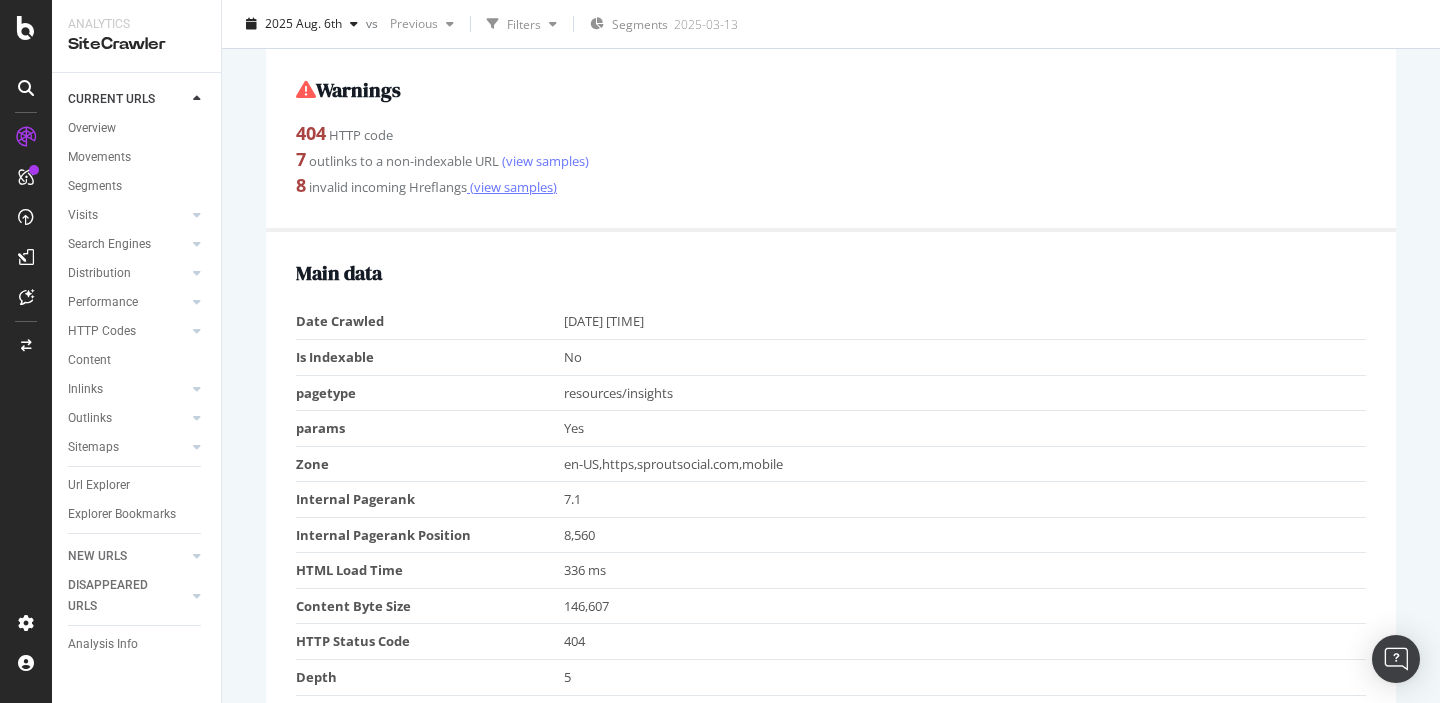 click on "(view samples)" at bounding box center [512, 187] 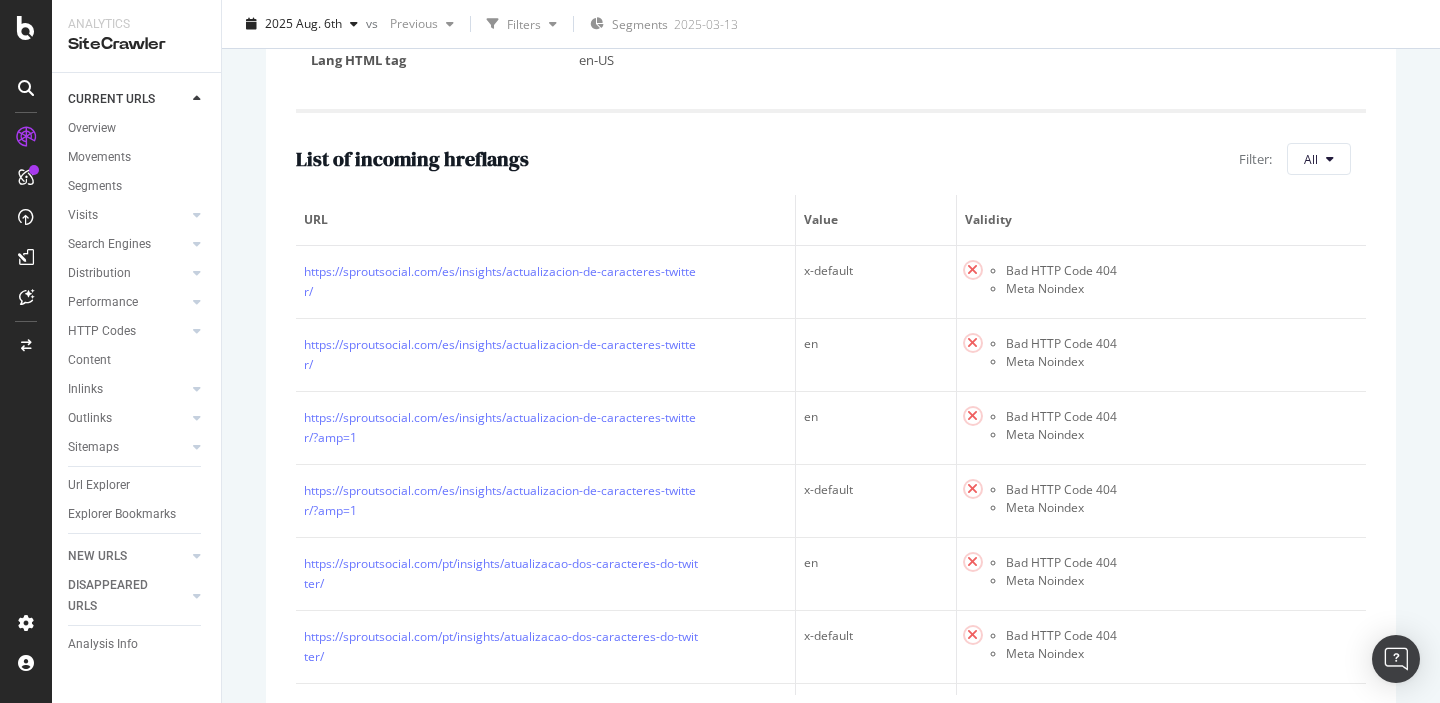 scroll, scrollTop: 508, scrollLeft: 0, axis: vertical 